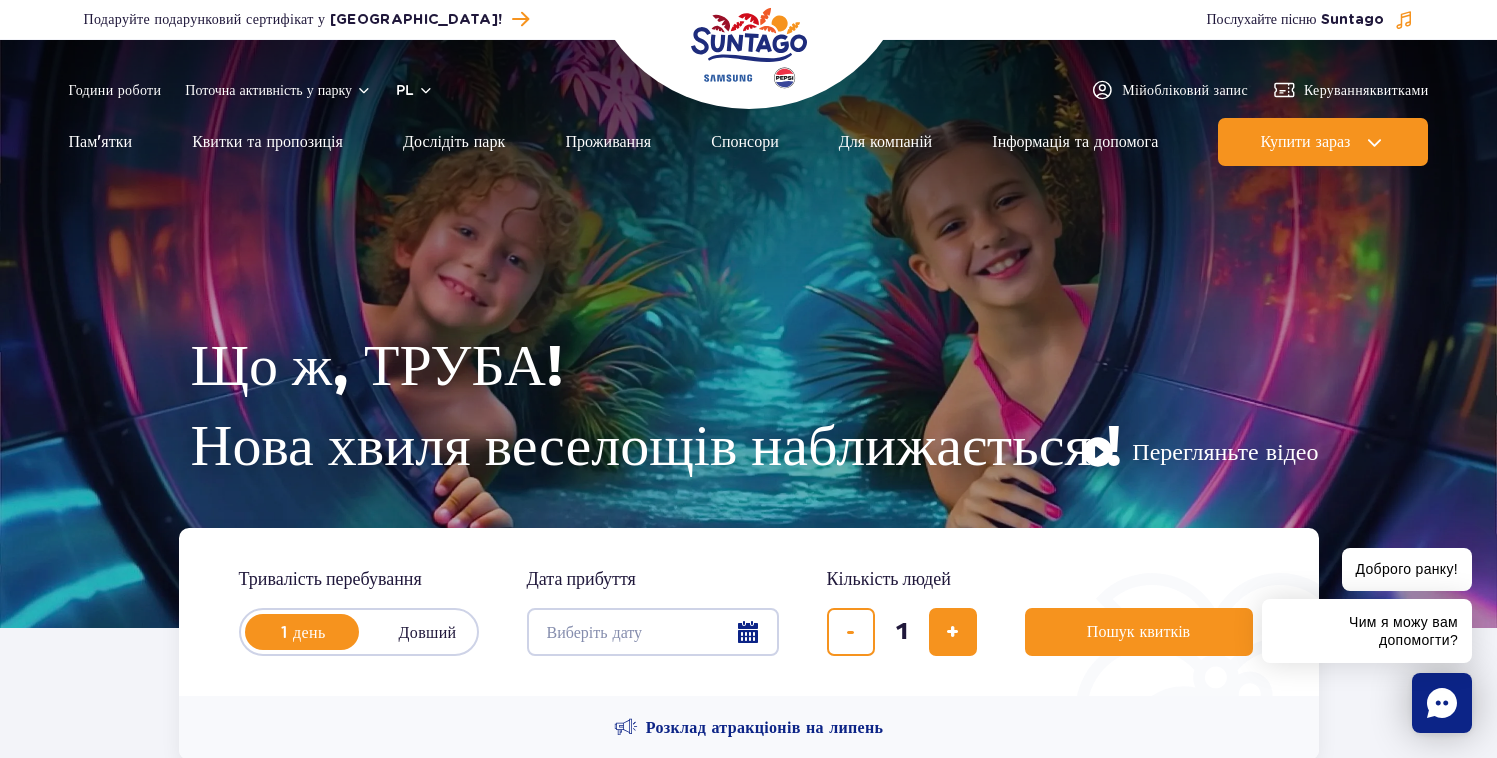 scroll, scrollTop: 0, scrollLeft: 0, axis: both 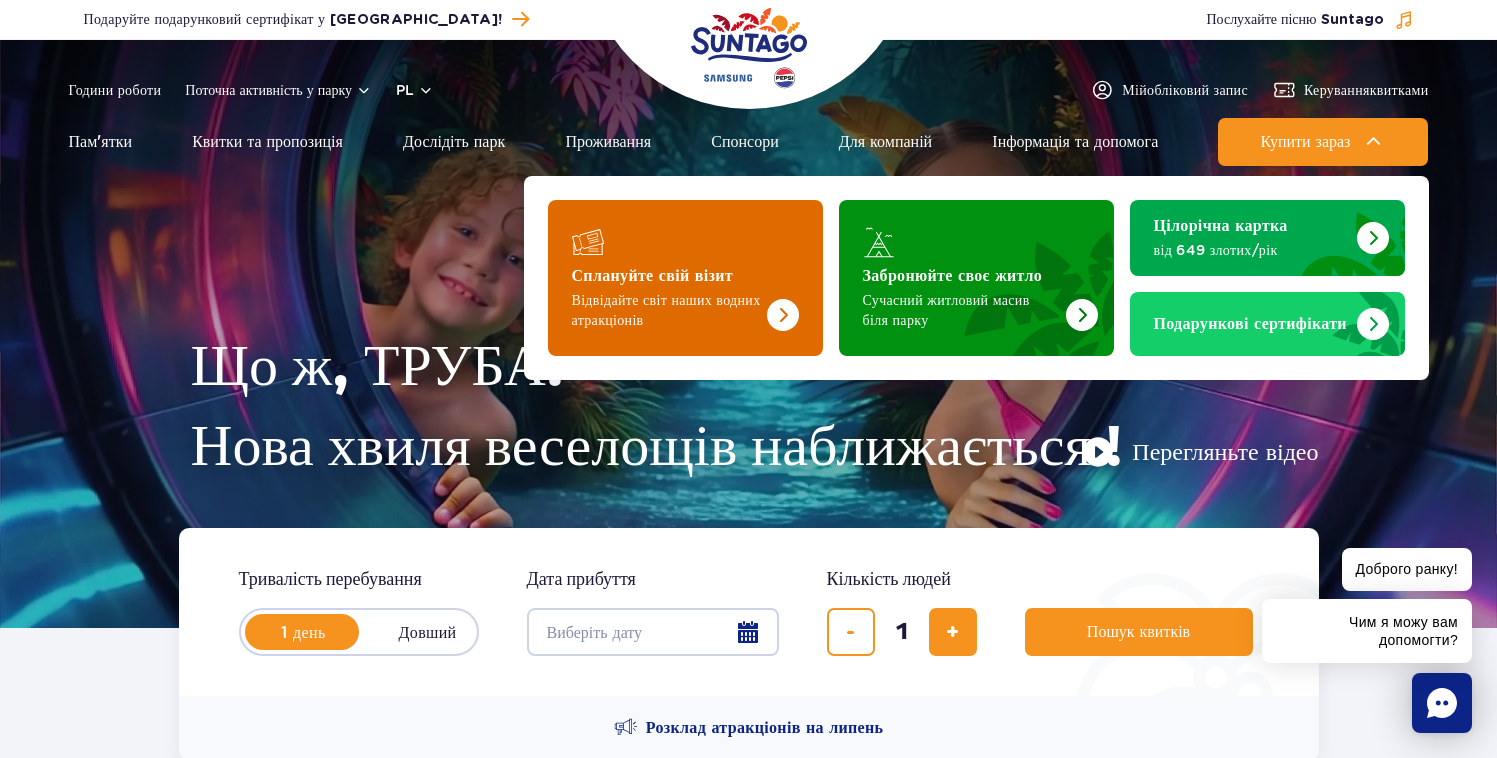 click at bounding box center (685, 278) 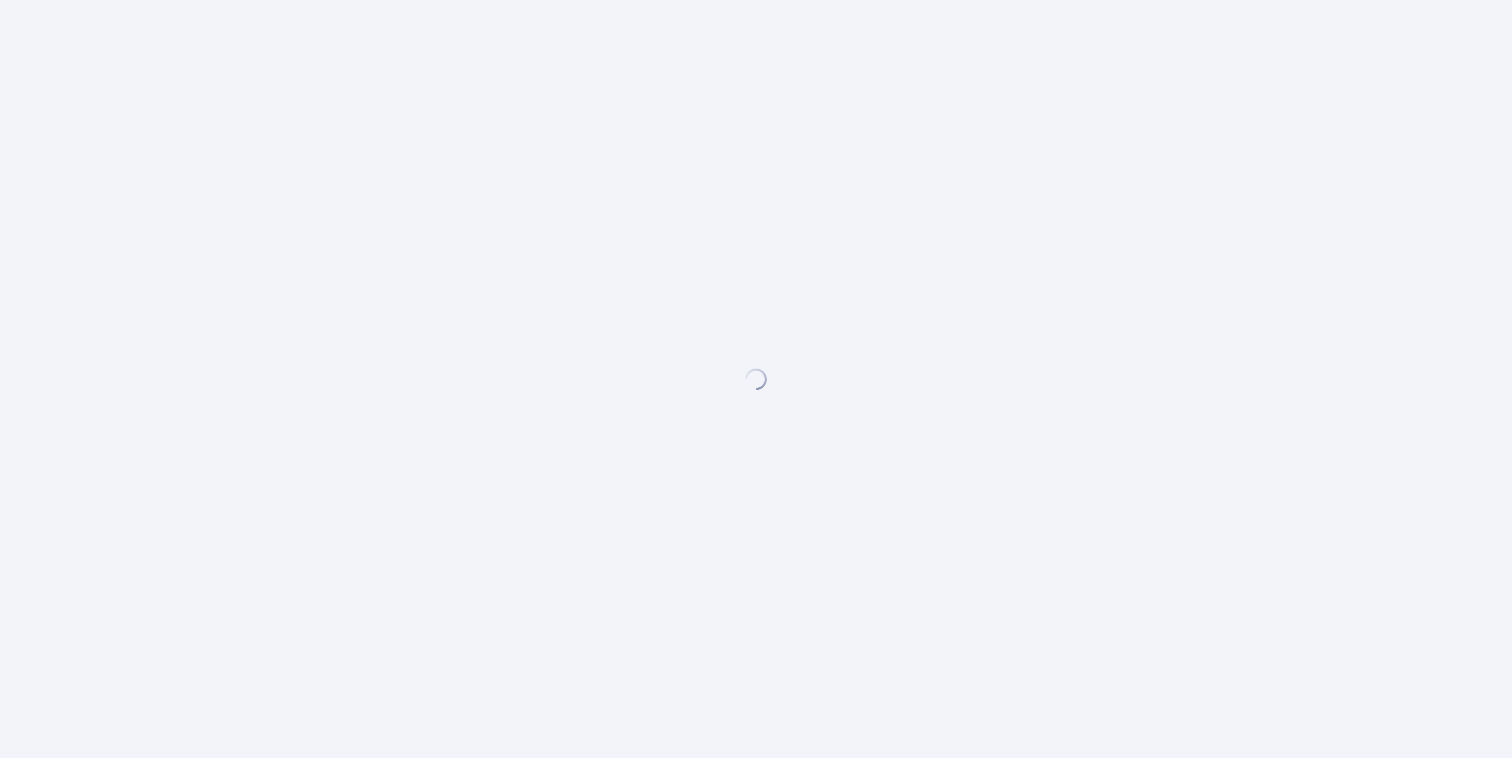 scroll, scrollTop: 0, scrollLeft: 0, axis: both 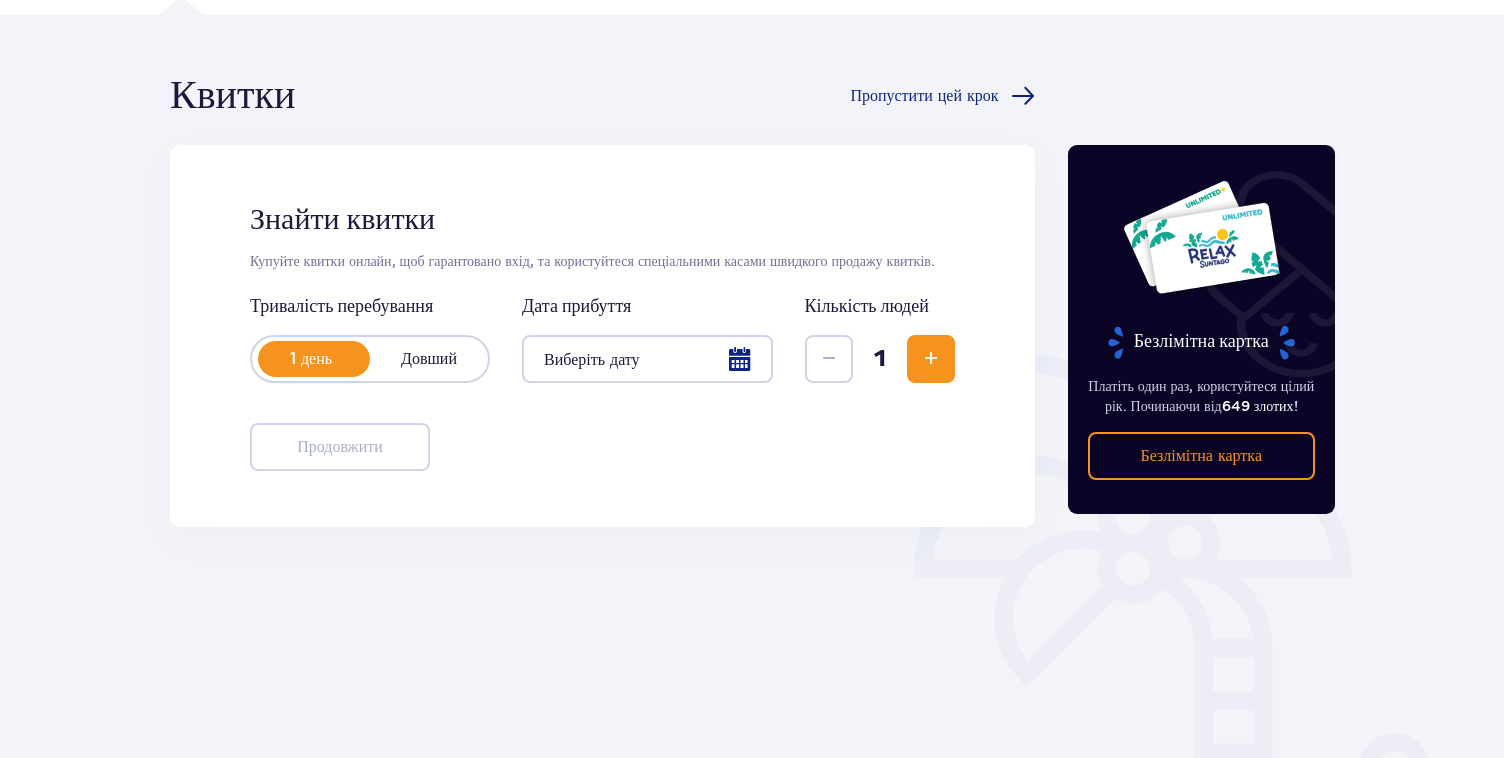 click at bounding box center (647, 359) 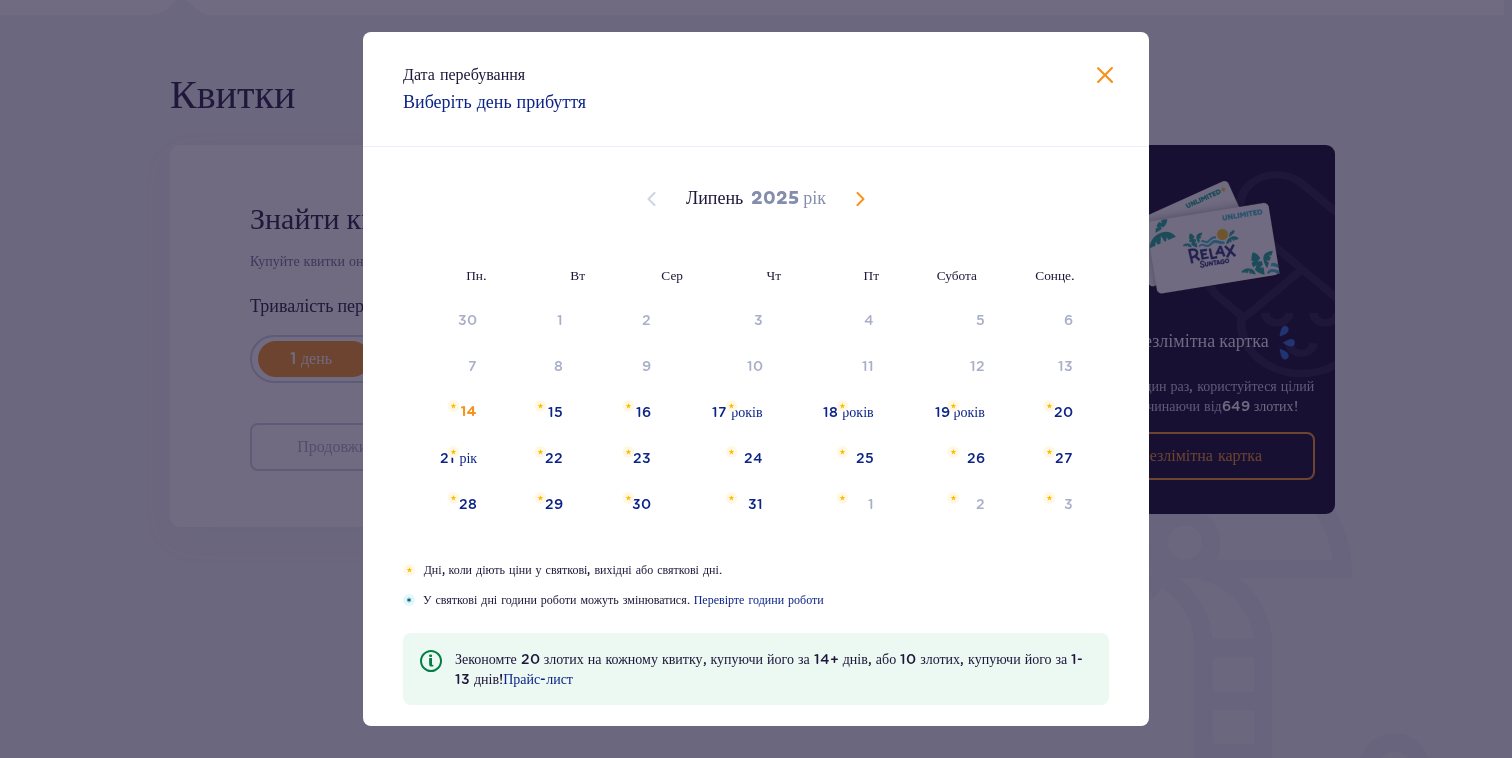 click at bounding box center [860, 199] 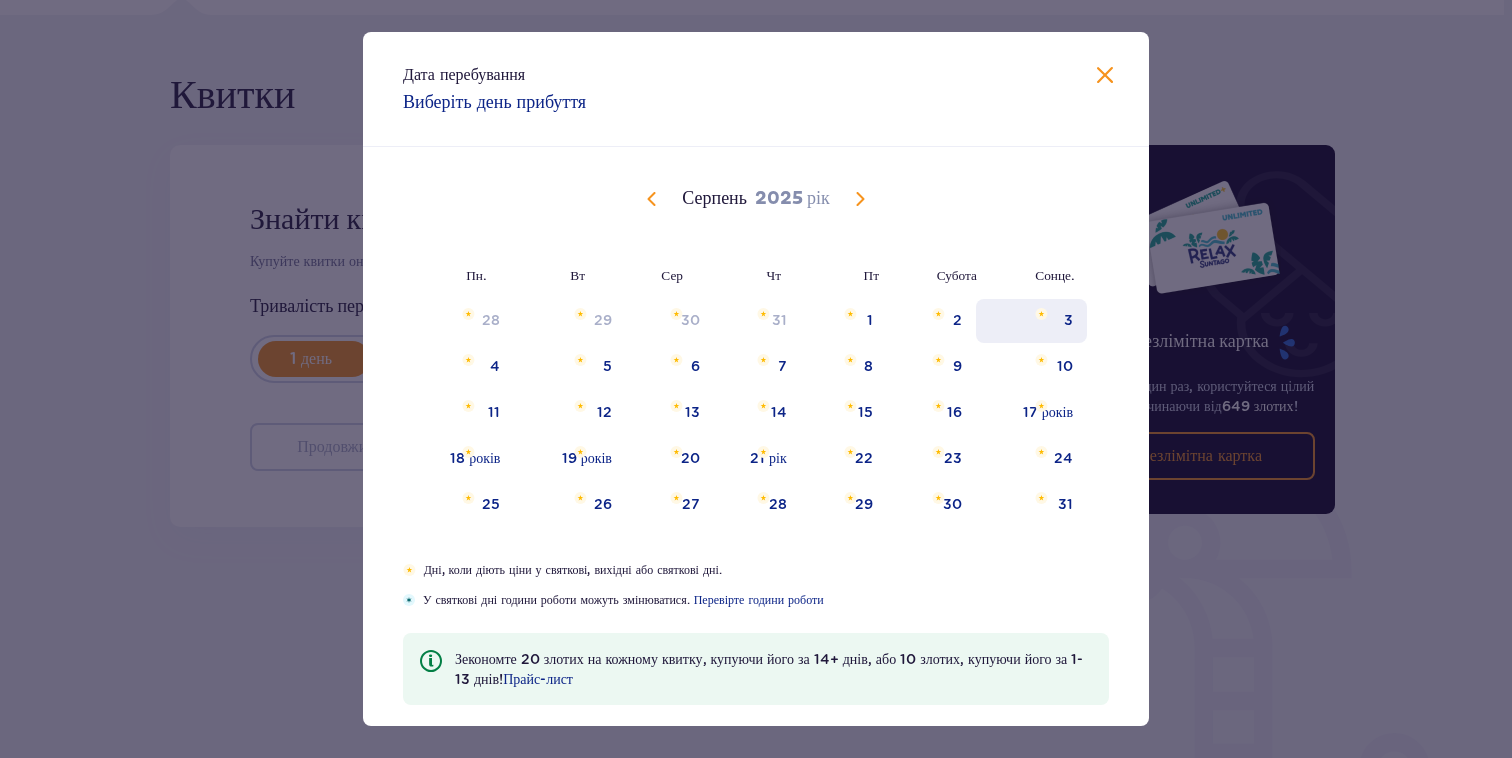click on "3" at bounding box center (1068, 320) 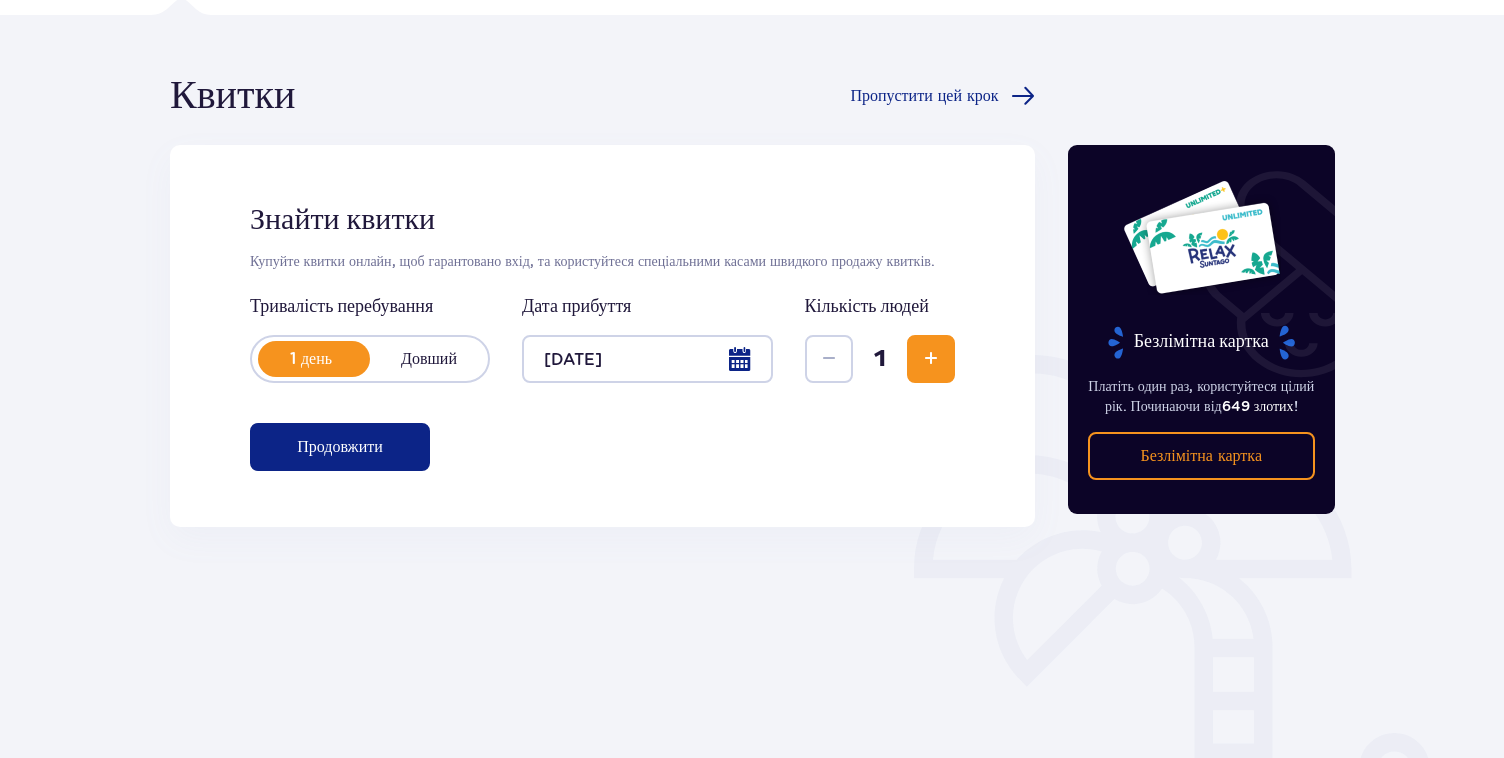 click at bounding box center [931, 359] 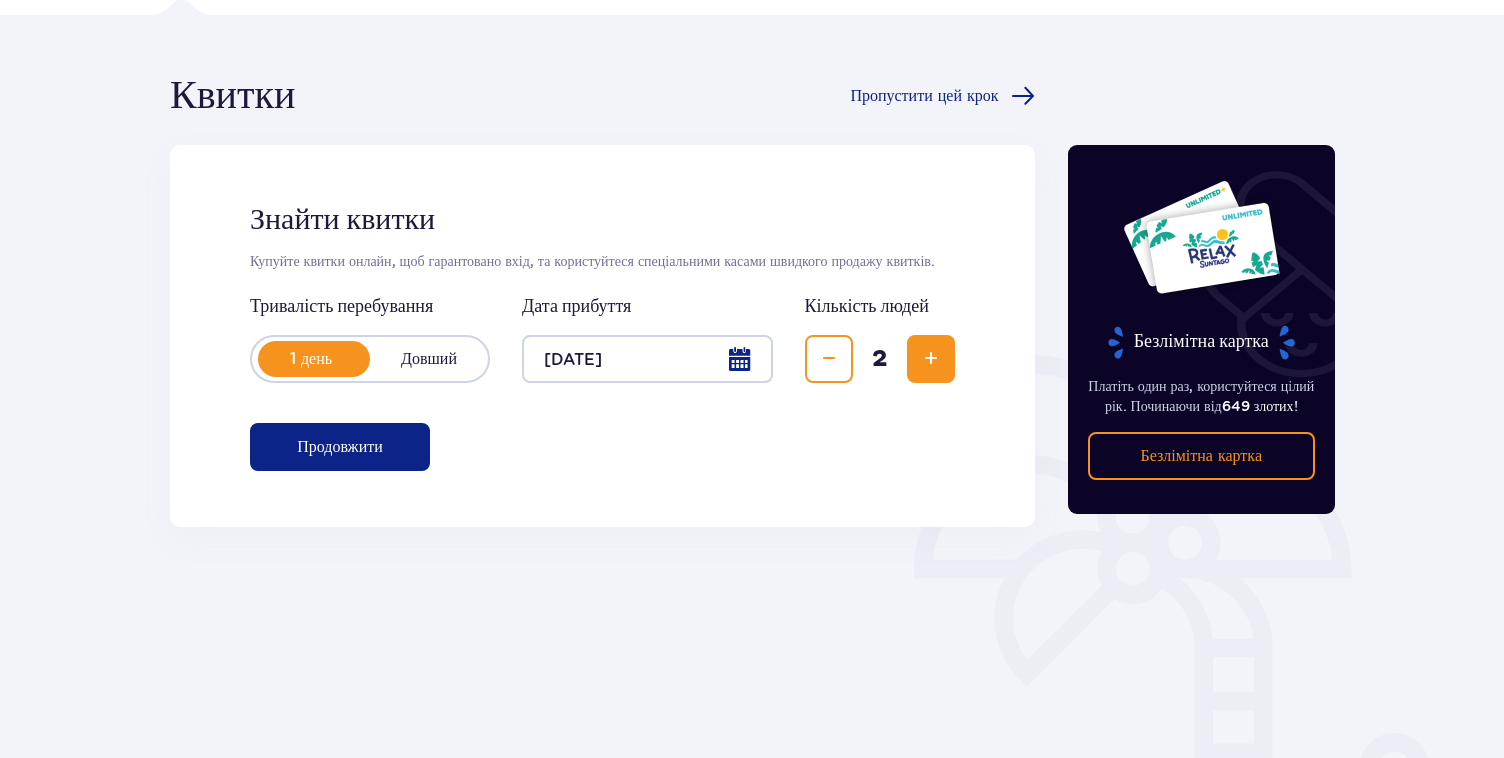 click at bounding box center [931, 359] 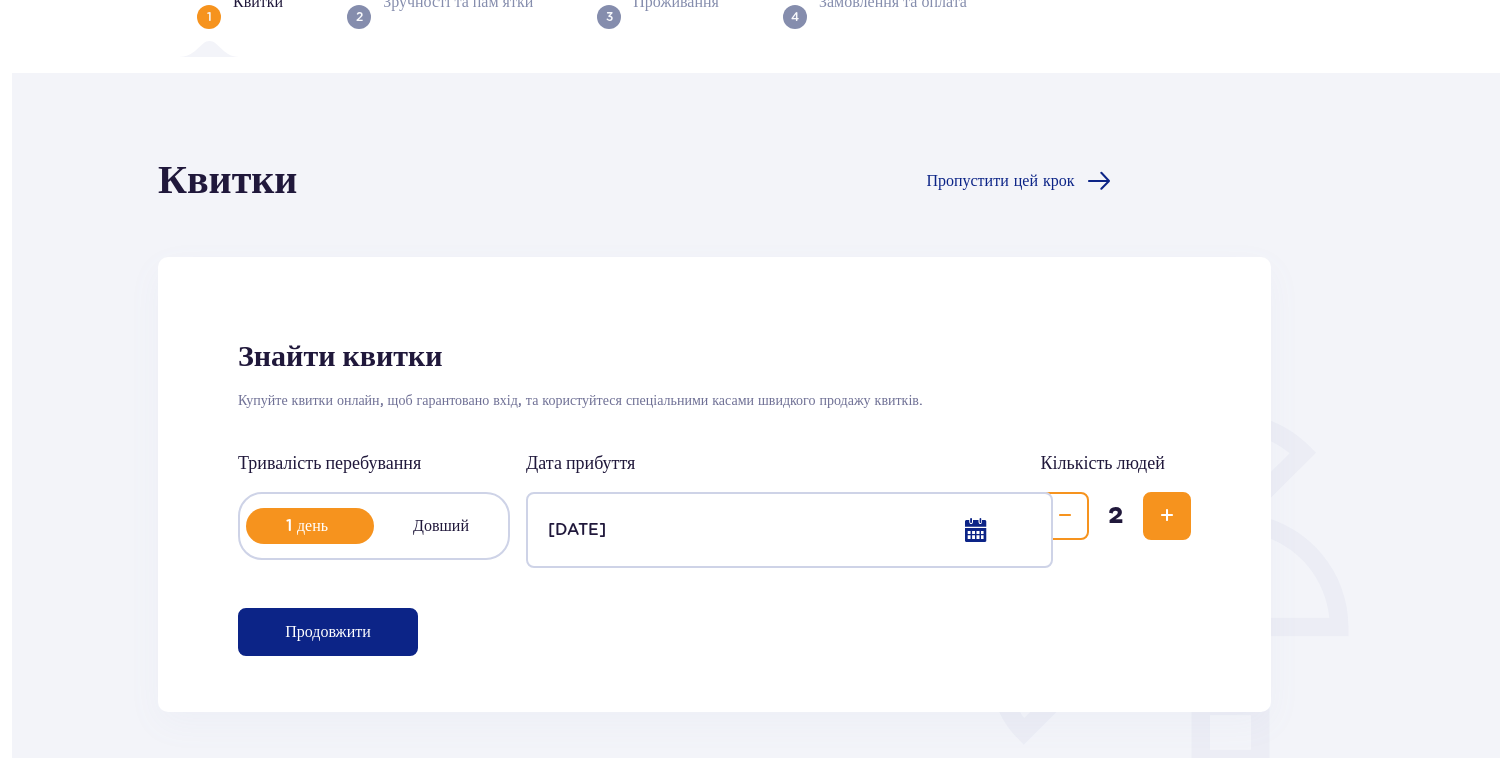 scroll, scrollTop: 0, scrollLeft: 0, axis: both 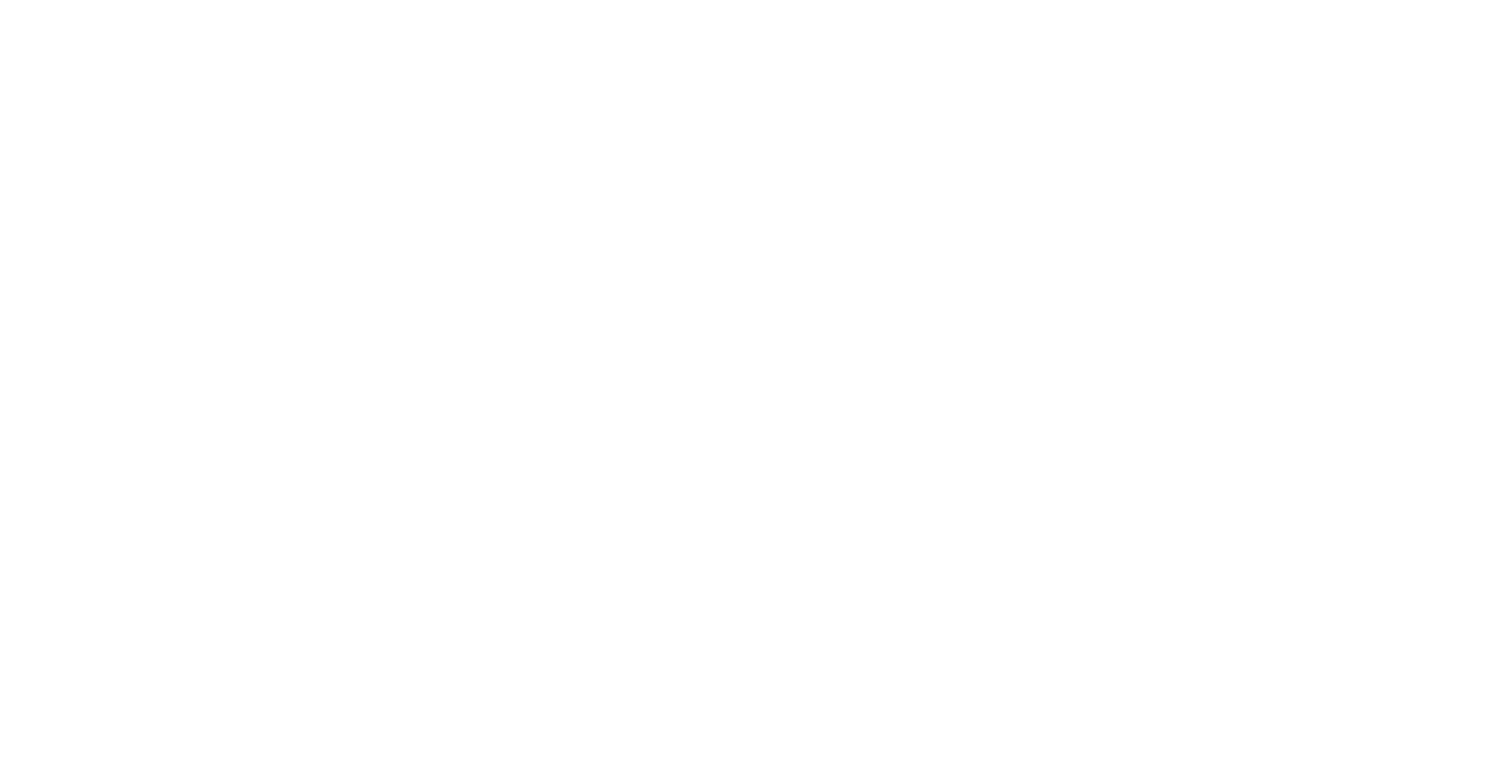 click on "Оригінальний текст Оцініть цей переклад Ваш відгук допоможе покращити Google Перекладач" at bounding box center (756, 4) 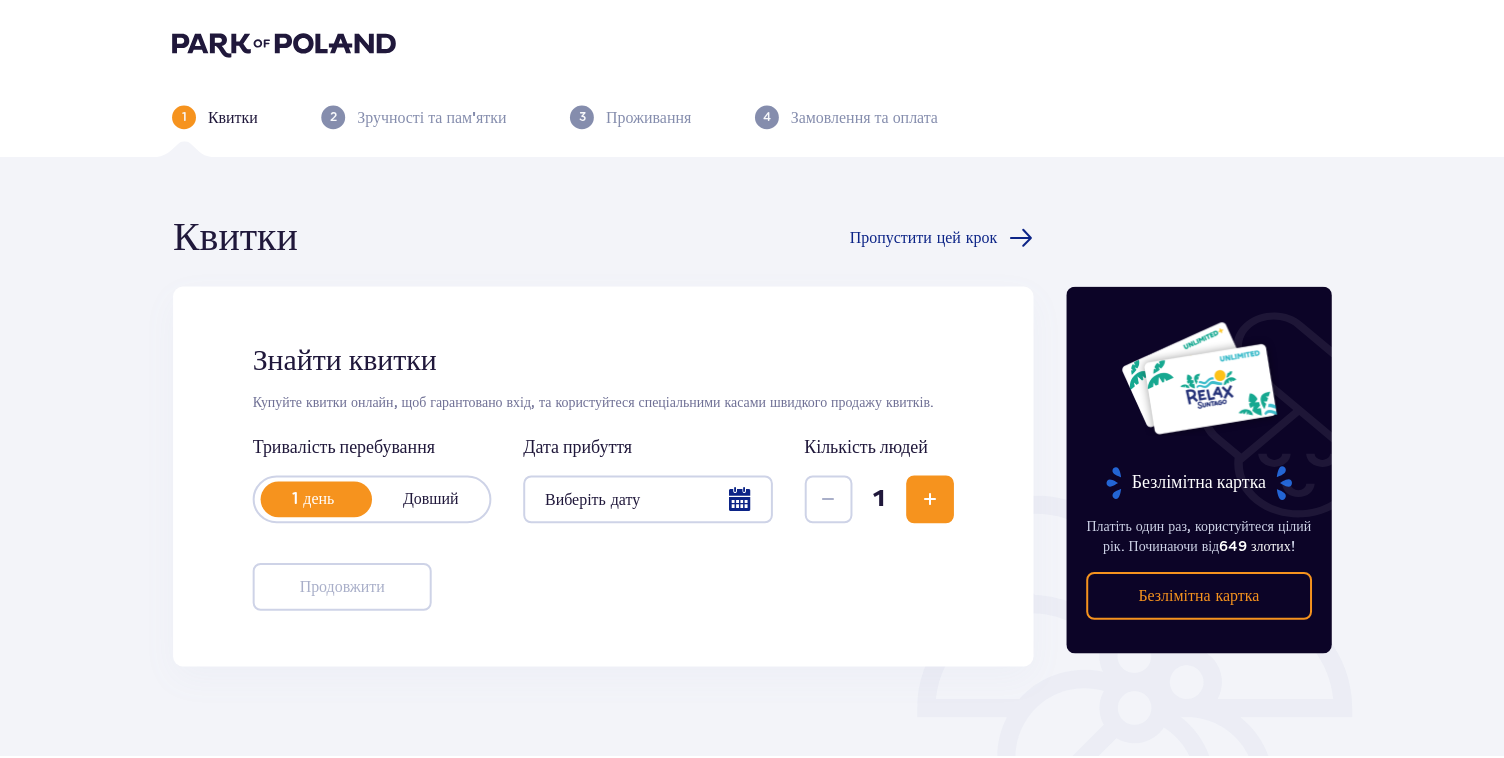 scroll, scrollTop: 0, scrollLeft: 0, axis: both 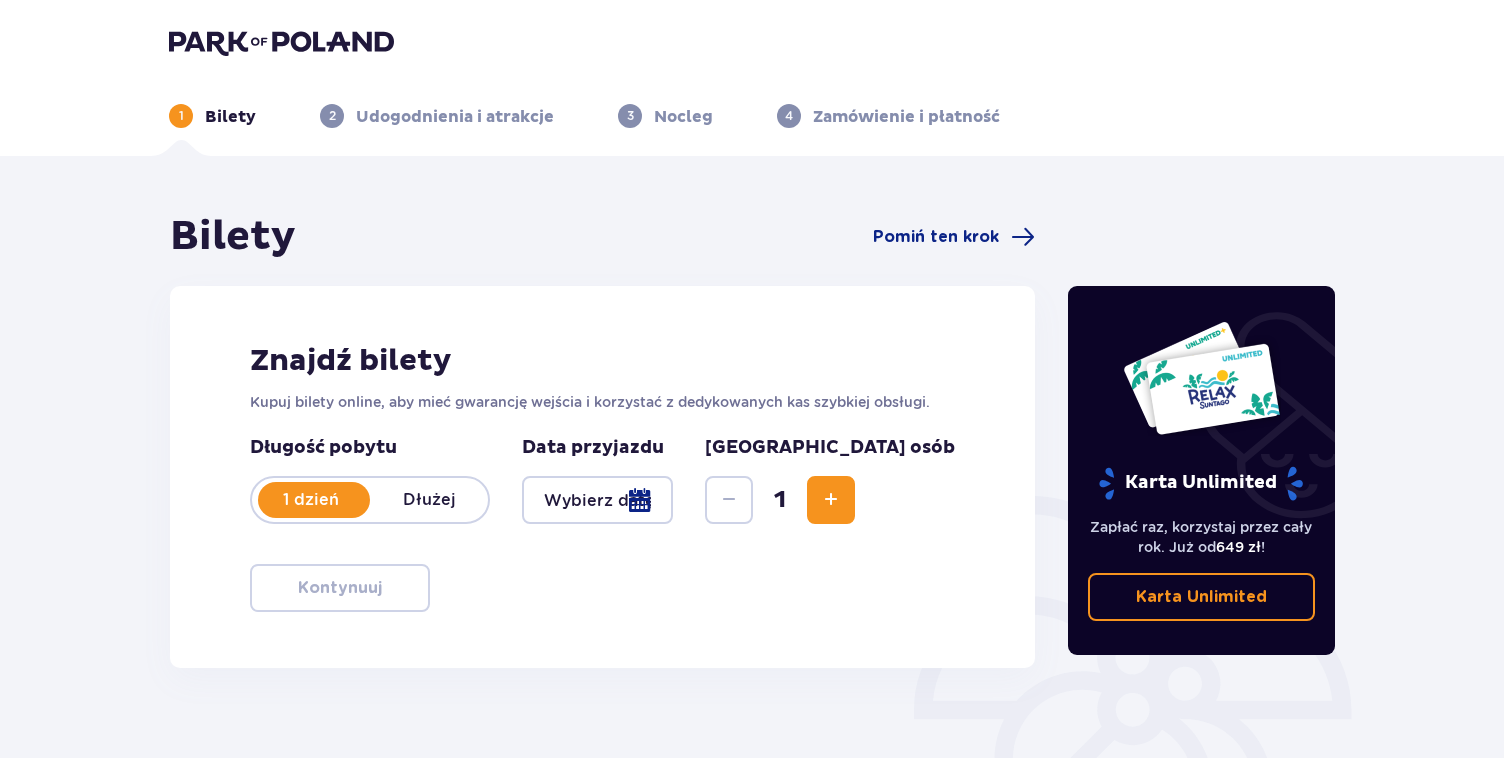 click on "1 Bilety 2 Udogodnienia i atrakcje 3 Nocleg 4 Zamówienie i płatność" at bounding box center (752, 92) 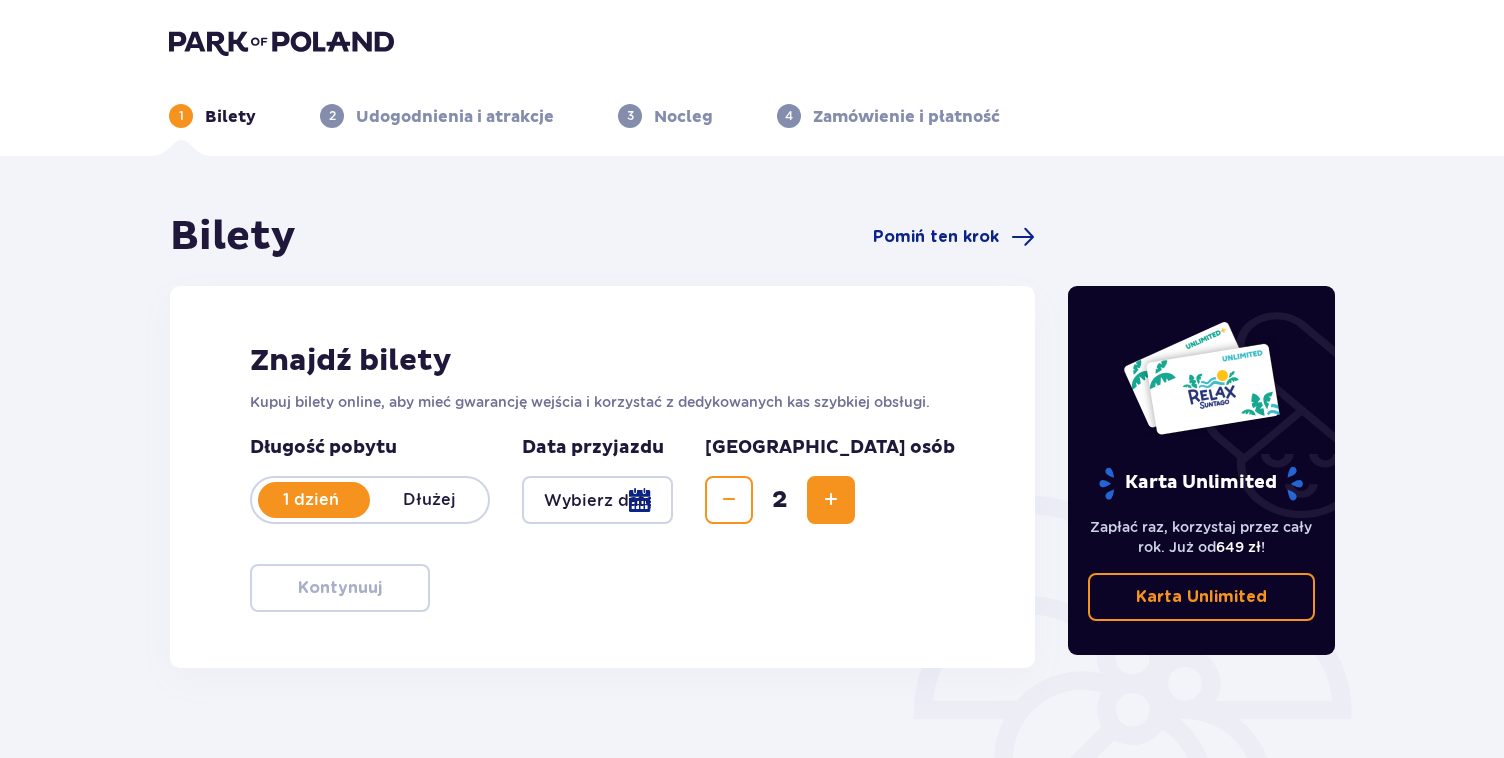click at bounding box center [831, 500] 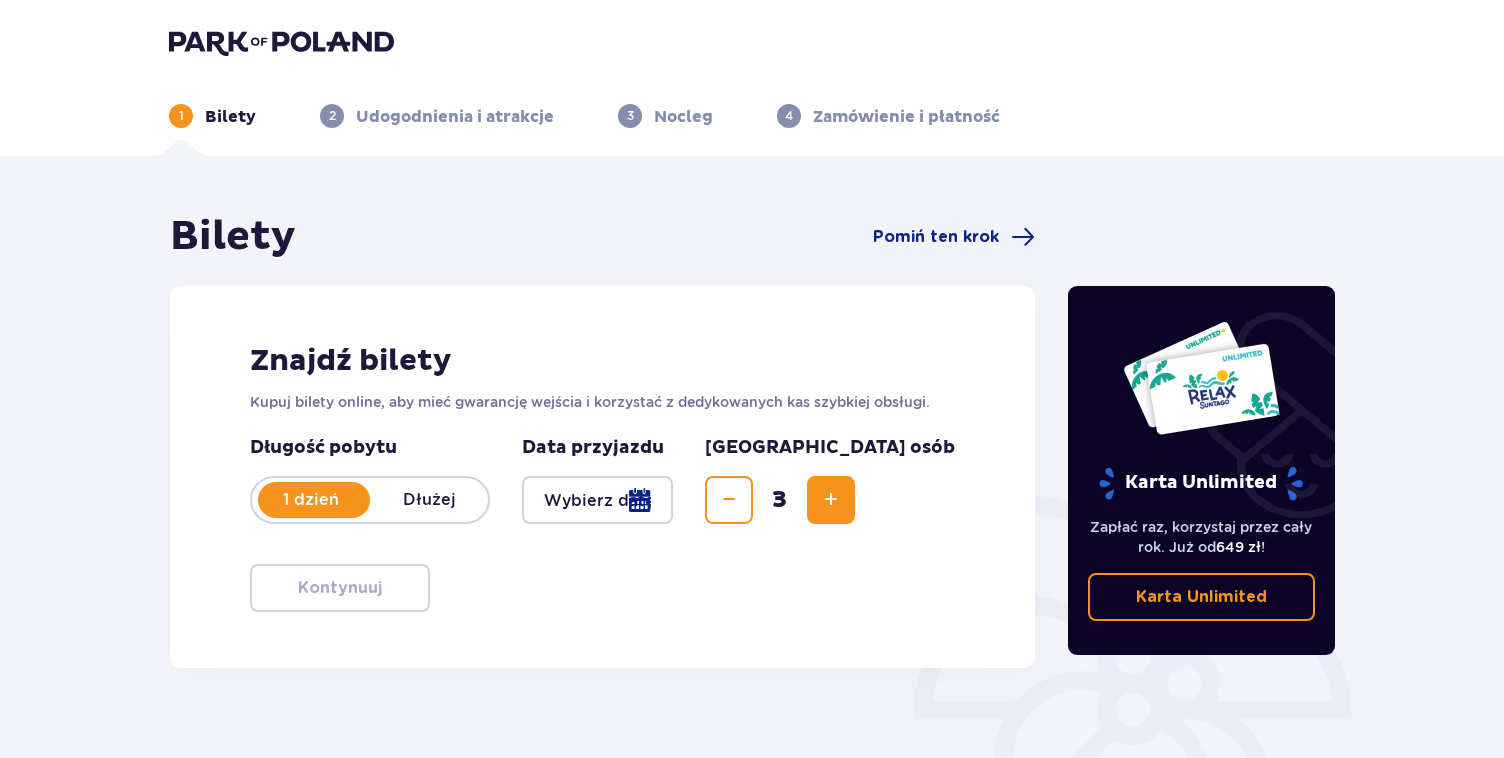 click at bounding box center (831, 500) 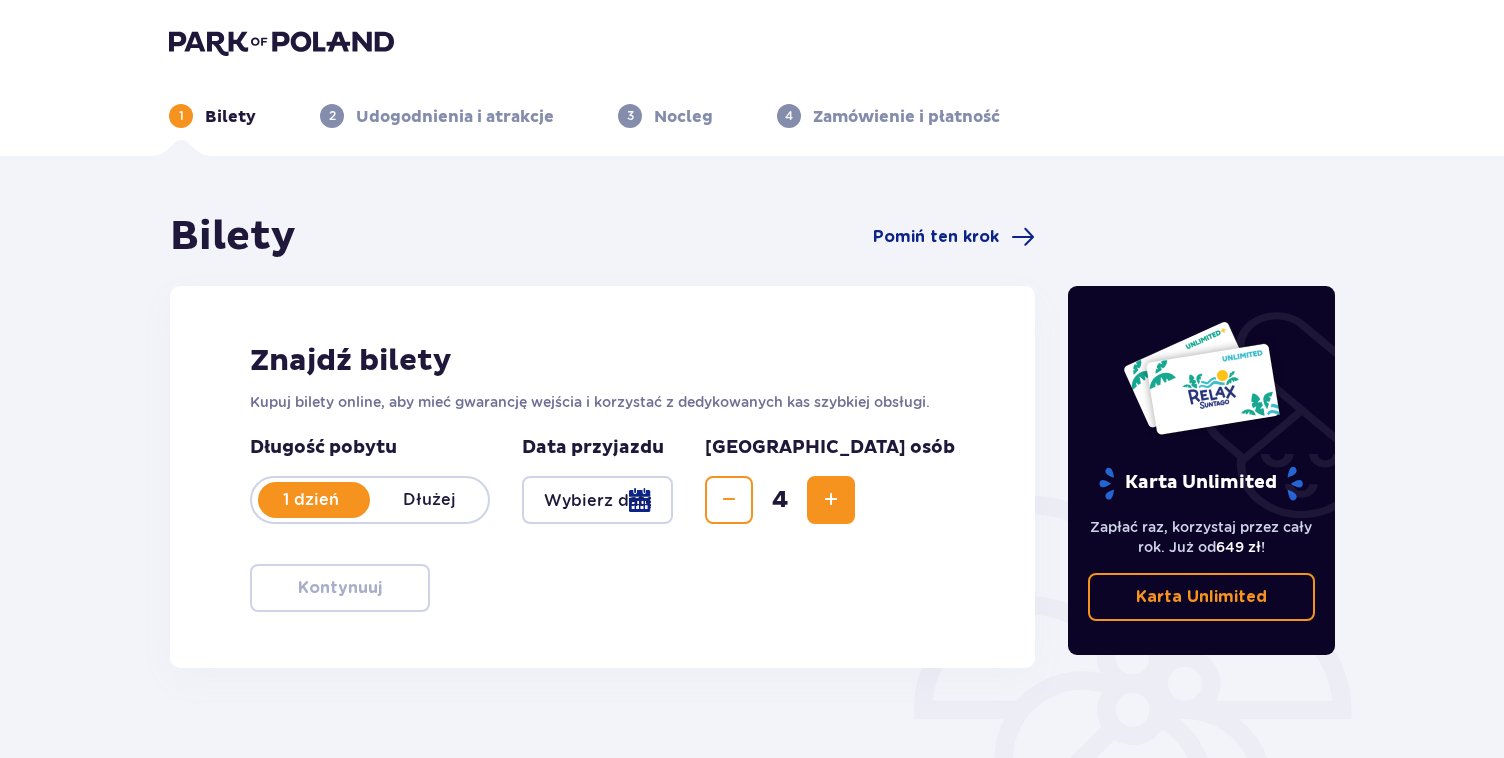 click at bounding box center (597, 500) 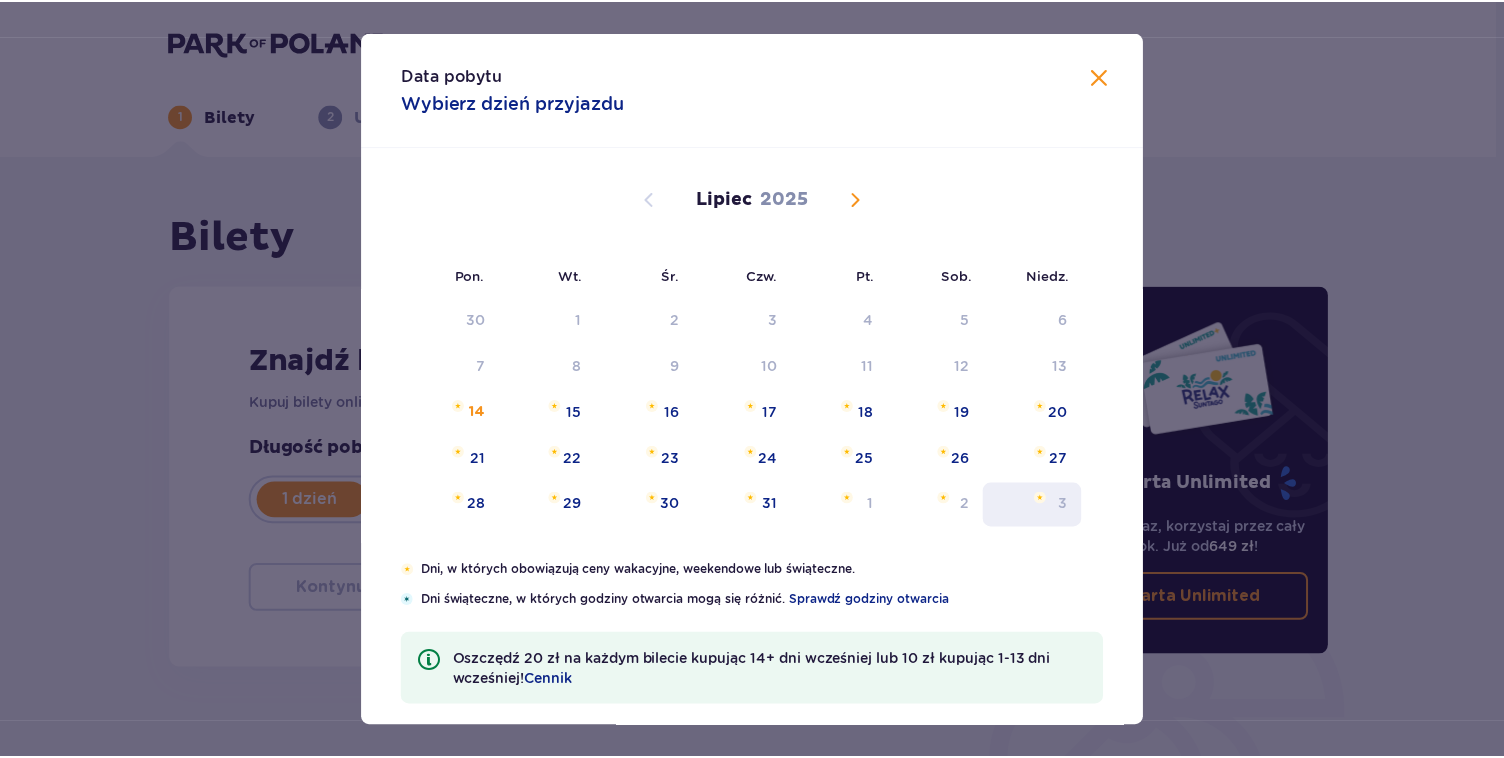 scroll, scrollTop: 4, scrollLeft: 0, axis: vertical 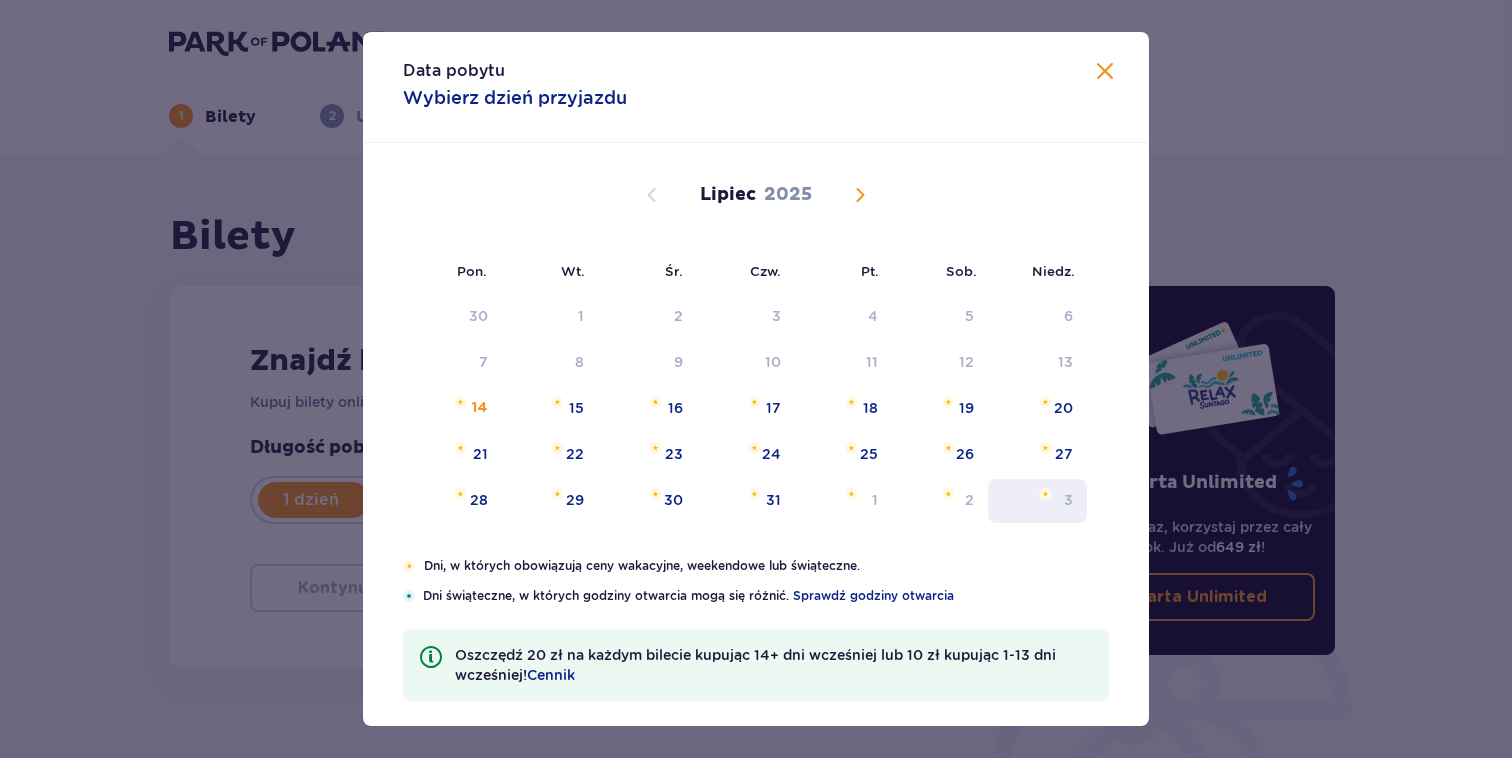 click on "3" at bounding box center [1068, 500] 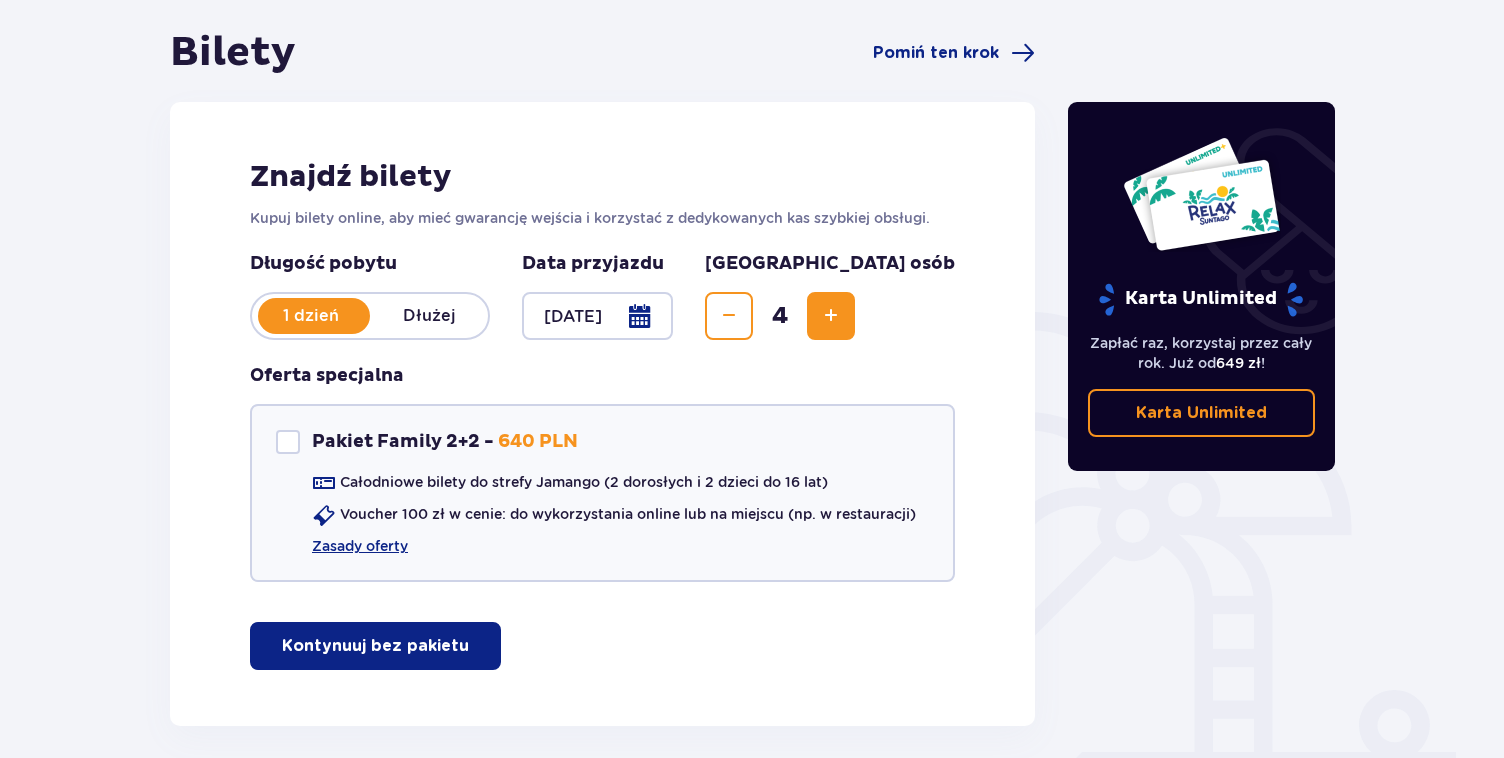 scroll, scrollTop: 185, scrollLeft: 0, axis: vertical 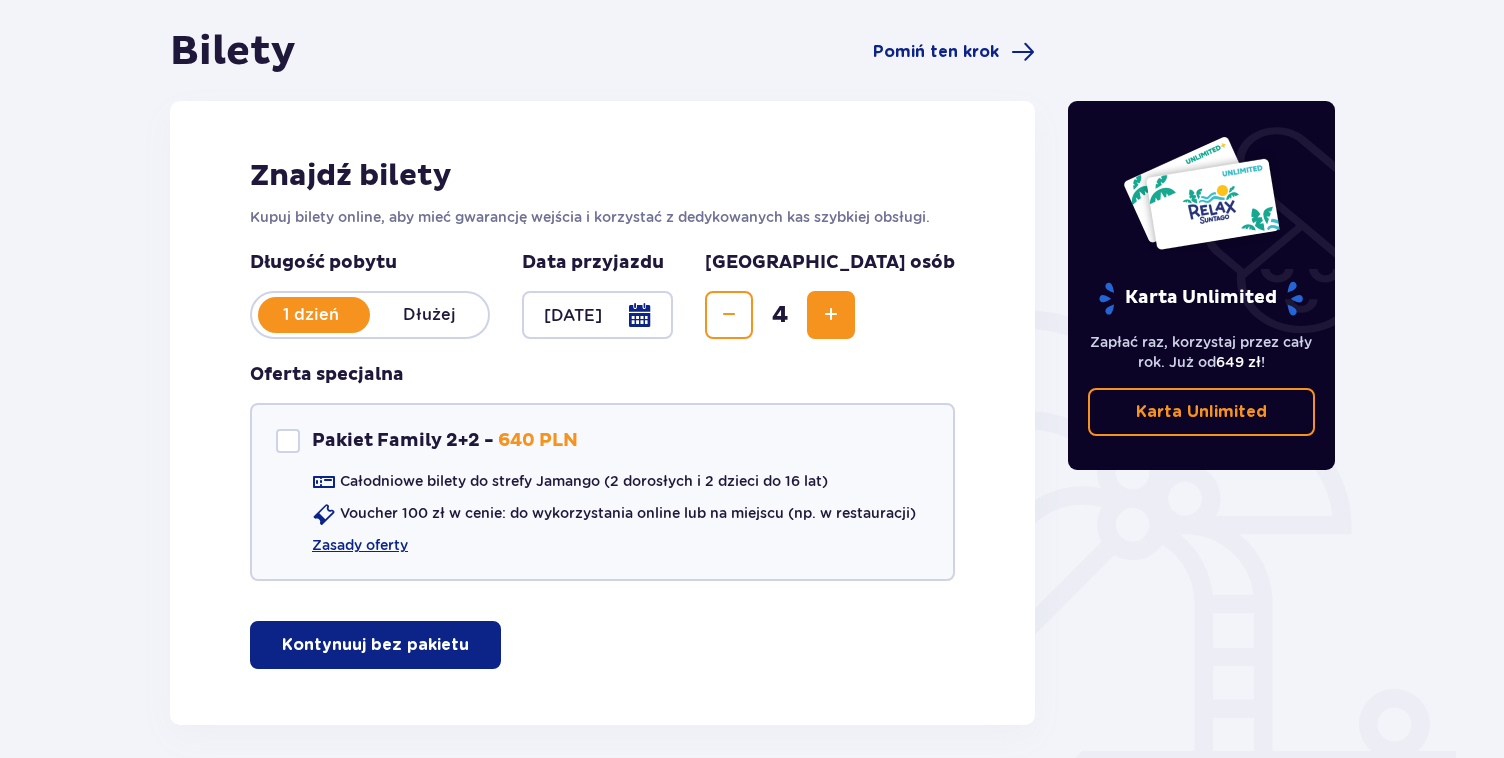 click on "Kontynuuj bez pakietu" at bounding box center (375, 645) 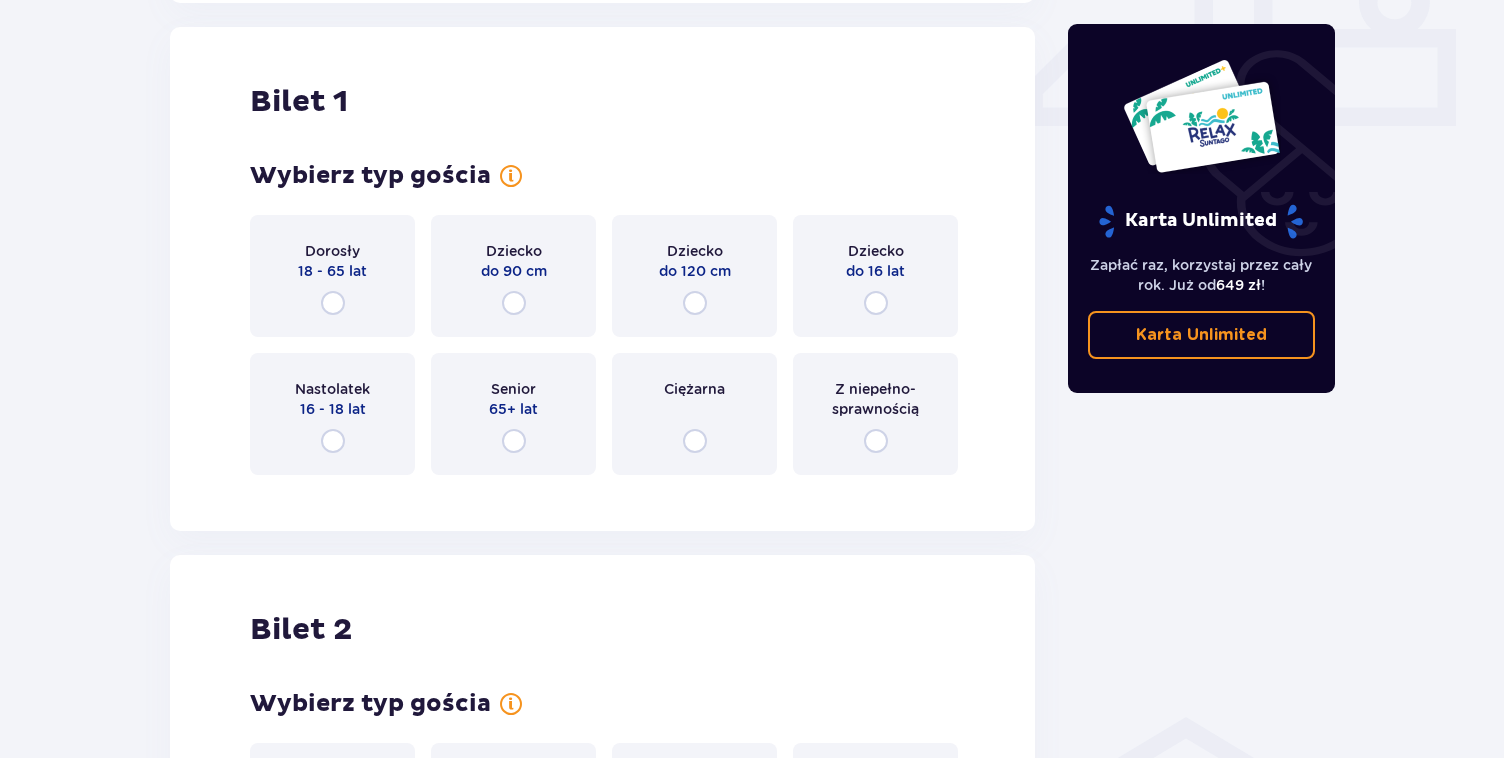 scroll, scrollTop: 910, scrollLeft: 0, axis: vertical 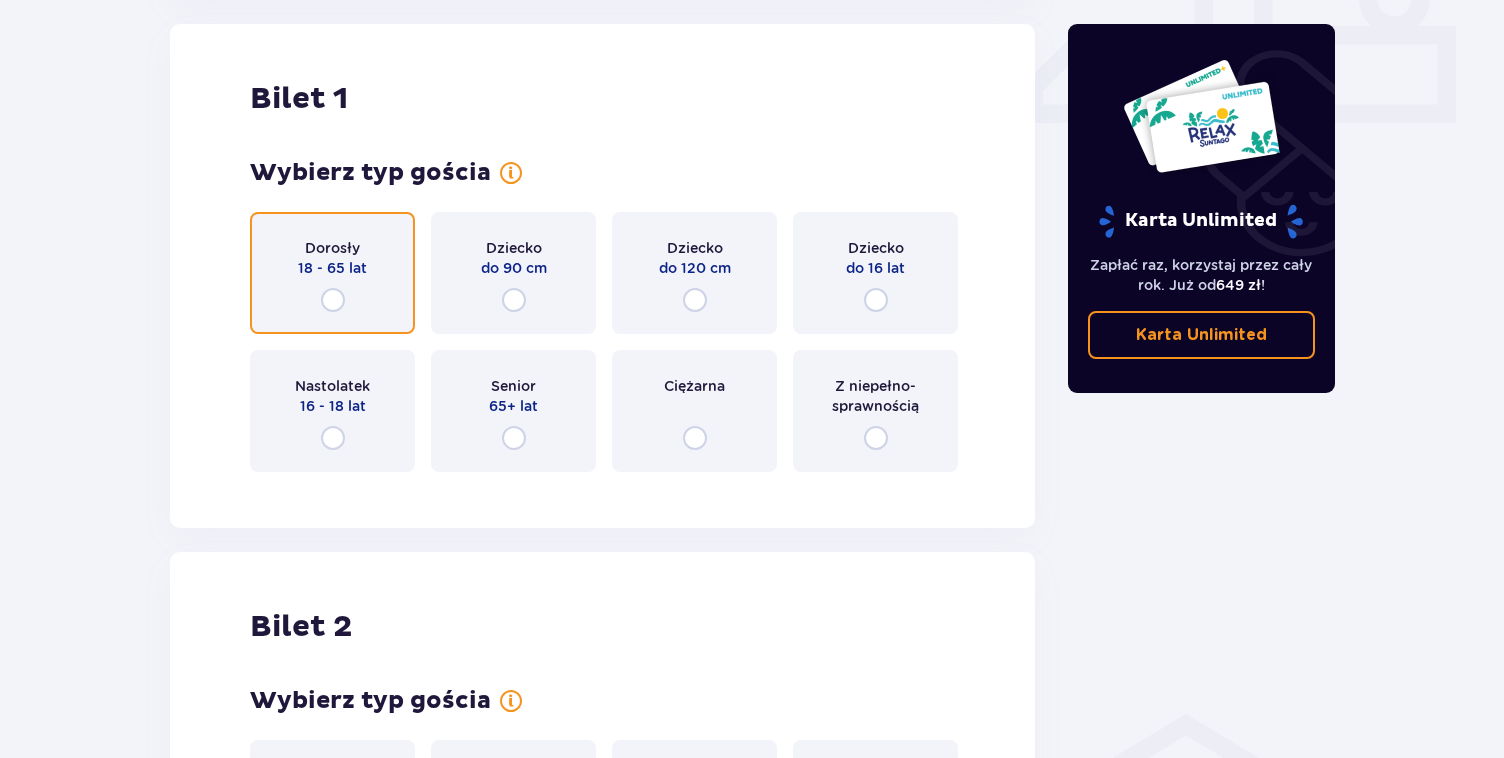 click at bounding box center (333, 300) 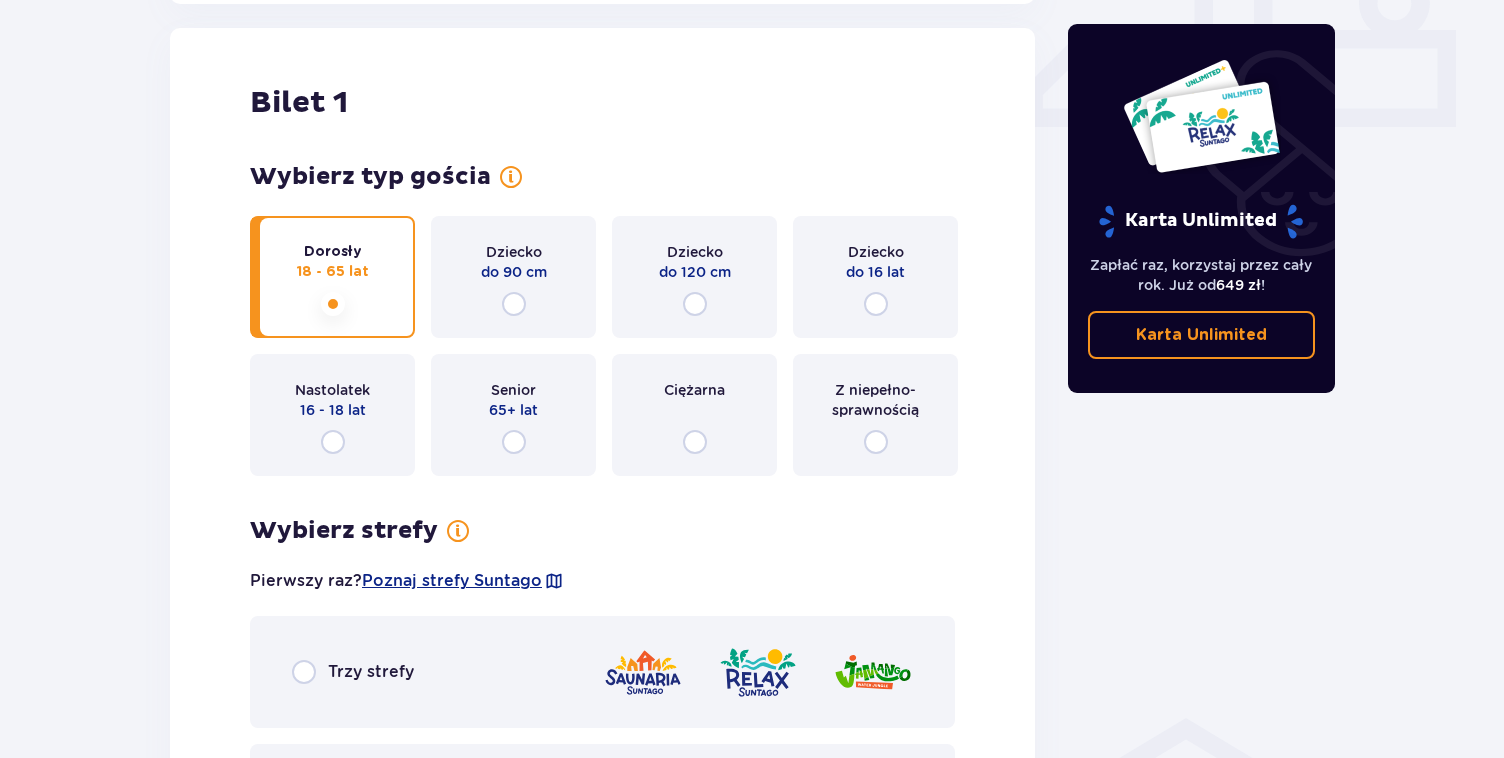 scroll, scrollTop: 900, scrollLeft: 0, axis: vertical 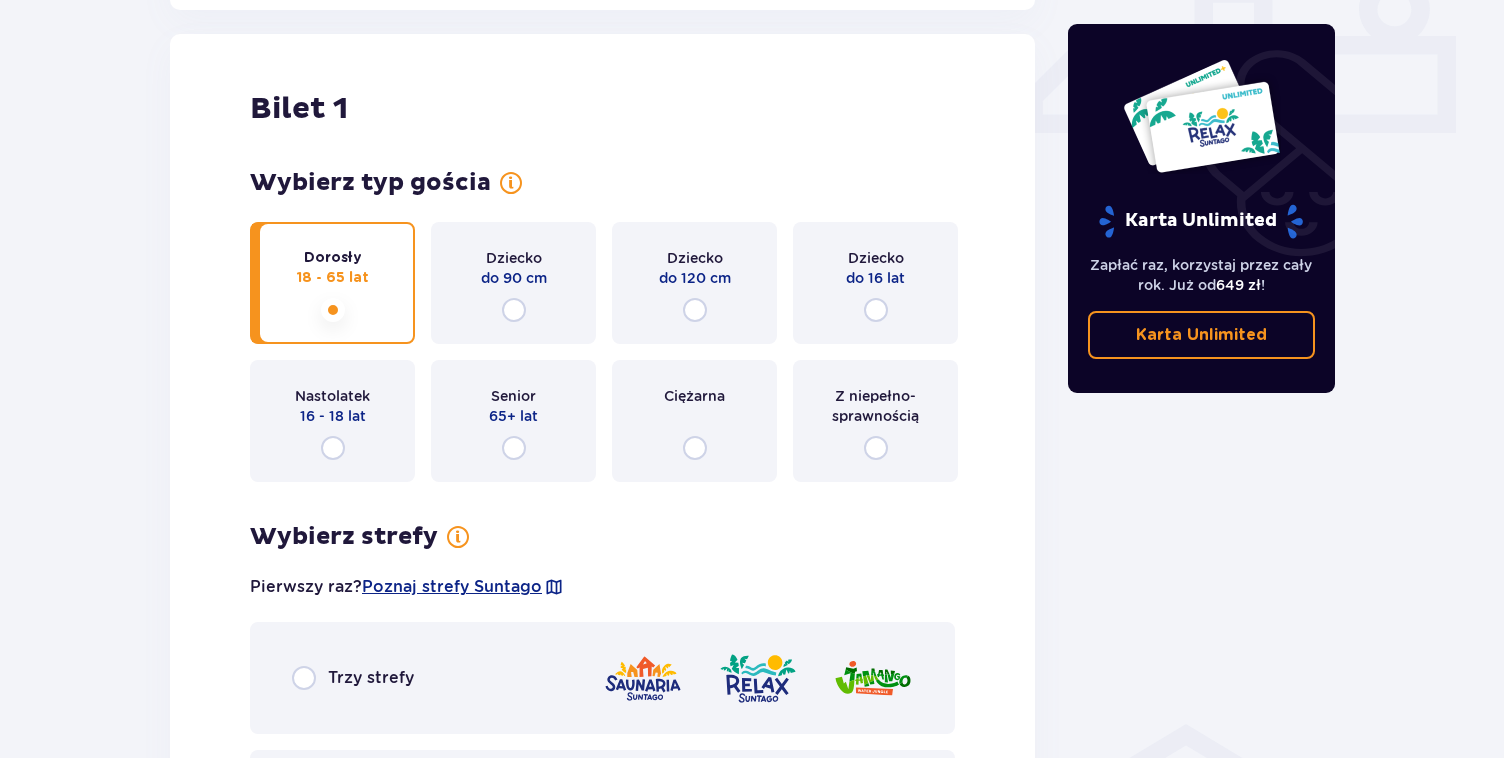 click on "Dziecko do 120 cm" at bounding box center (694, 283) 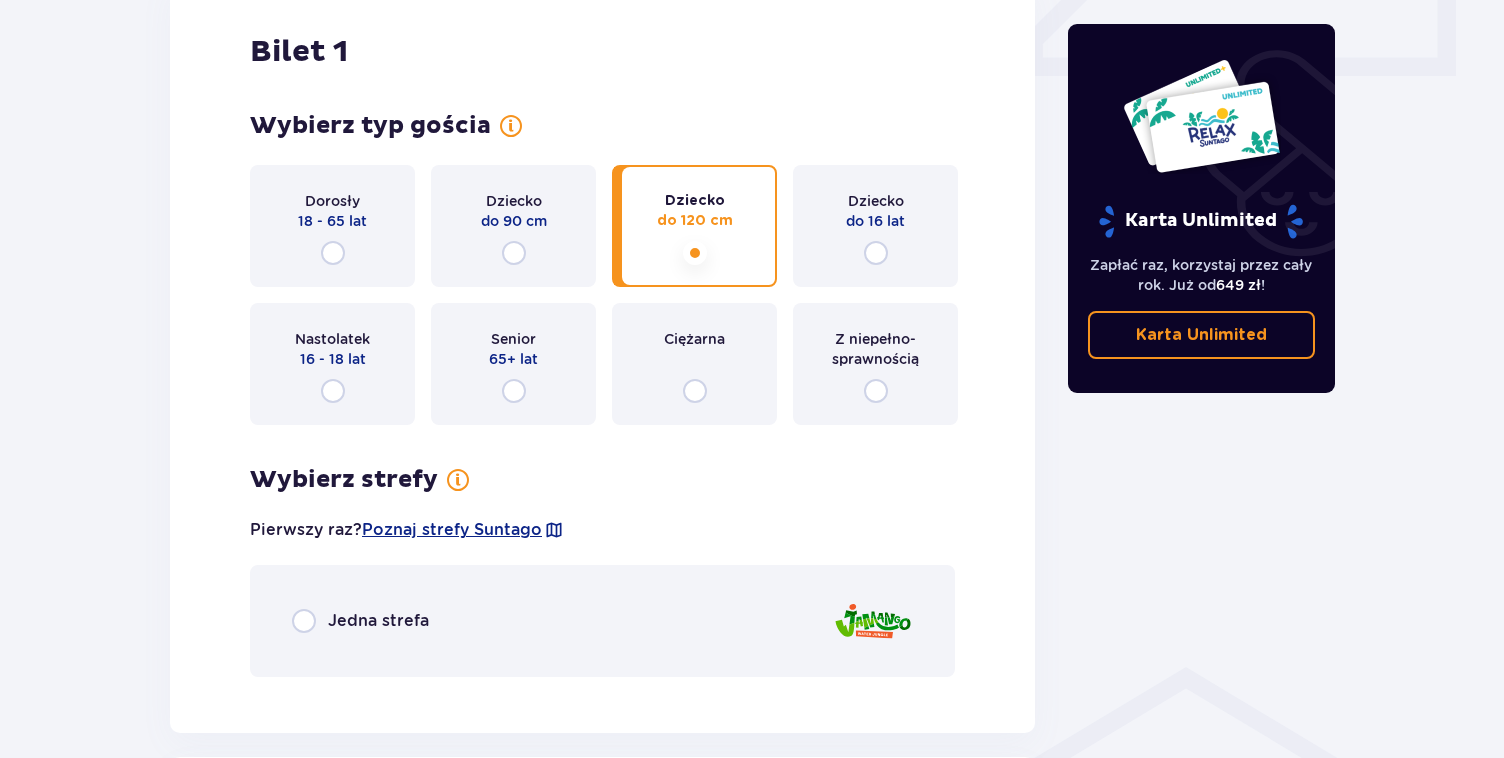 scroll, scrollTop: 916, scrollLeft: 0, axis: vertical 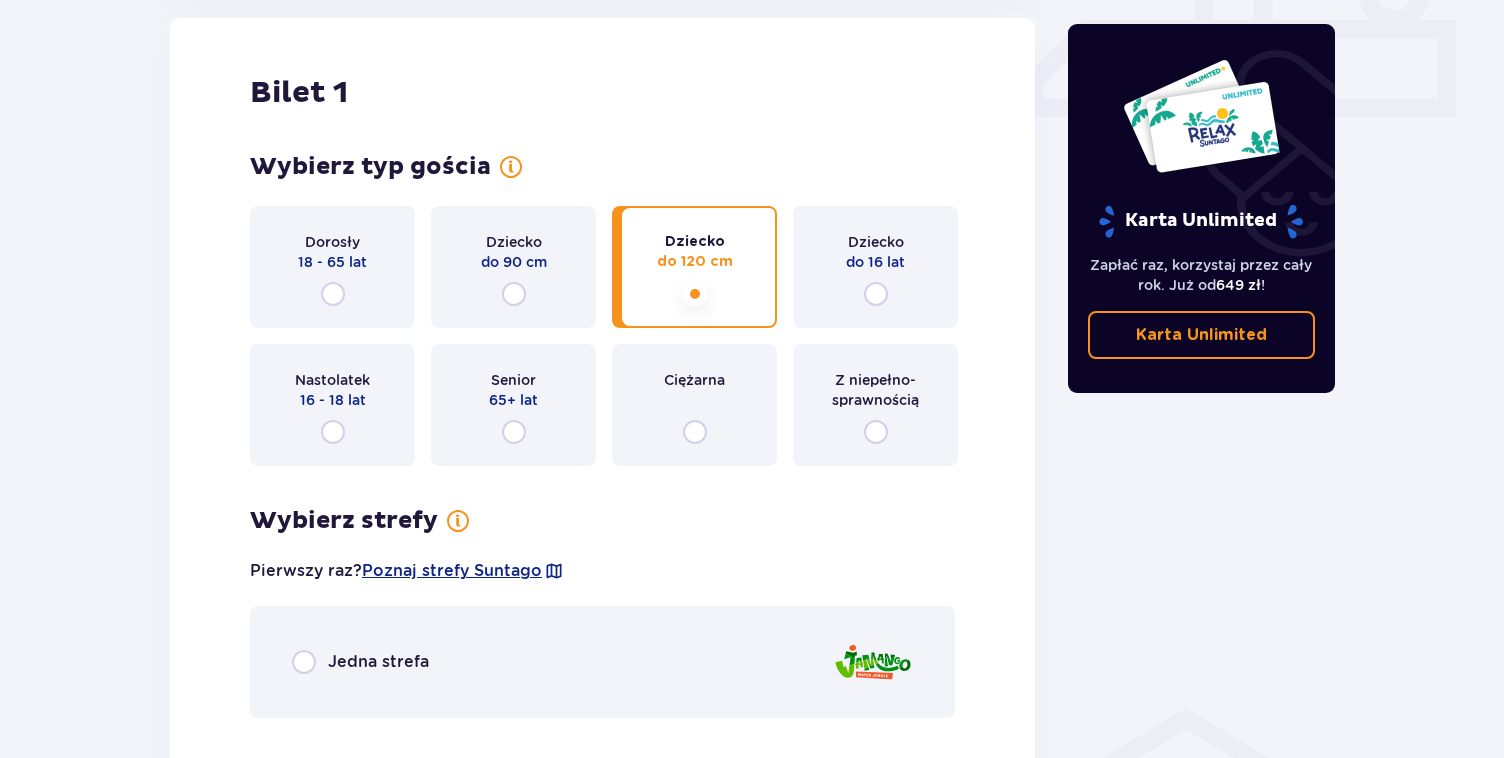 click on "Dorosły" at bounding box center (332, 242) 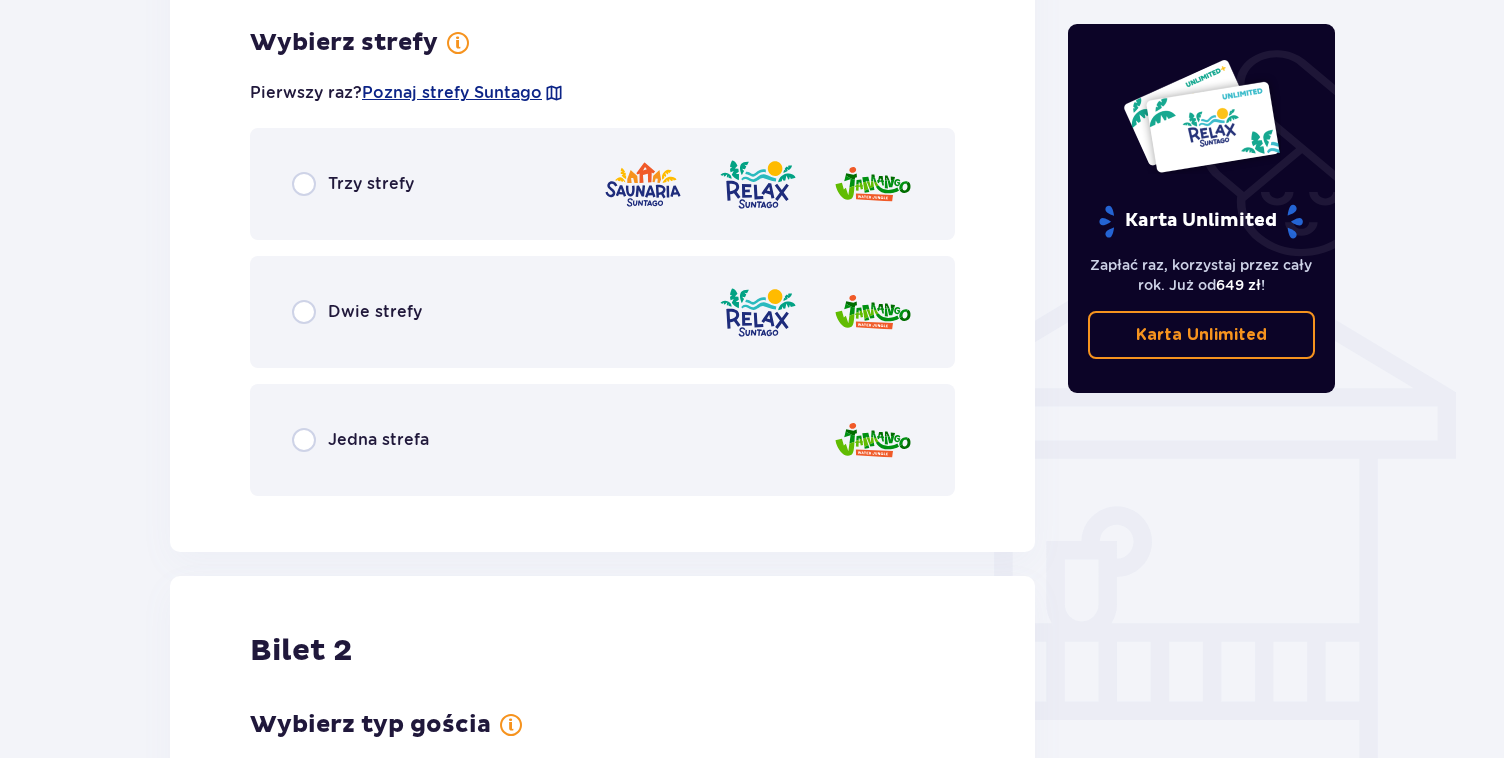 scroll, scrollTop: 1398, scrollLeft: 0, axis: vertical 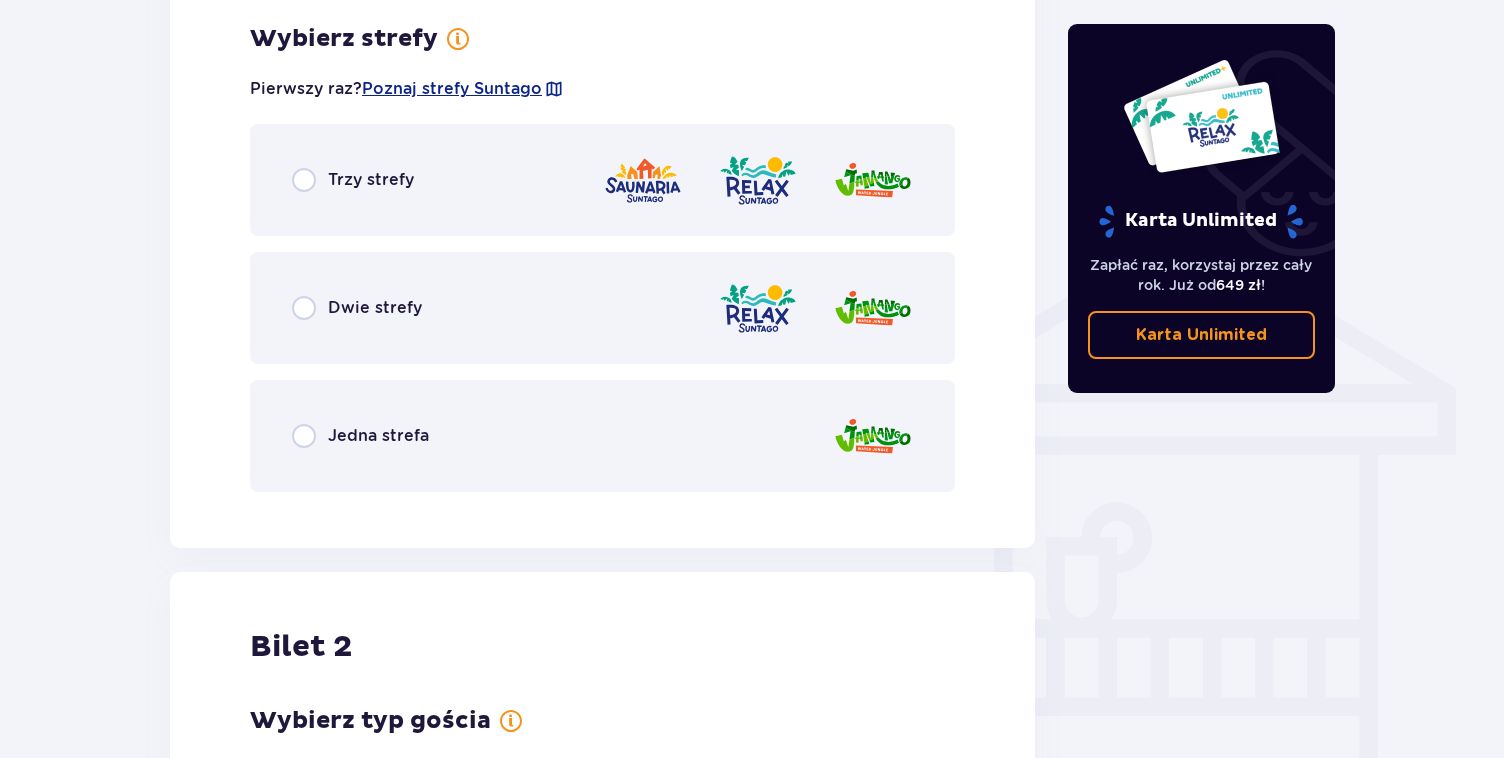 click on "Dwie strefy" at bounding box center [602, 308] 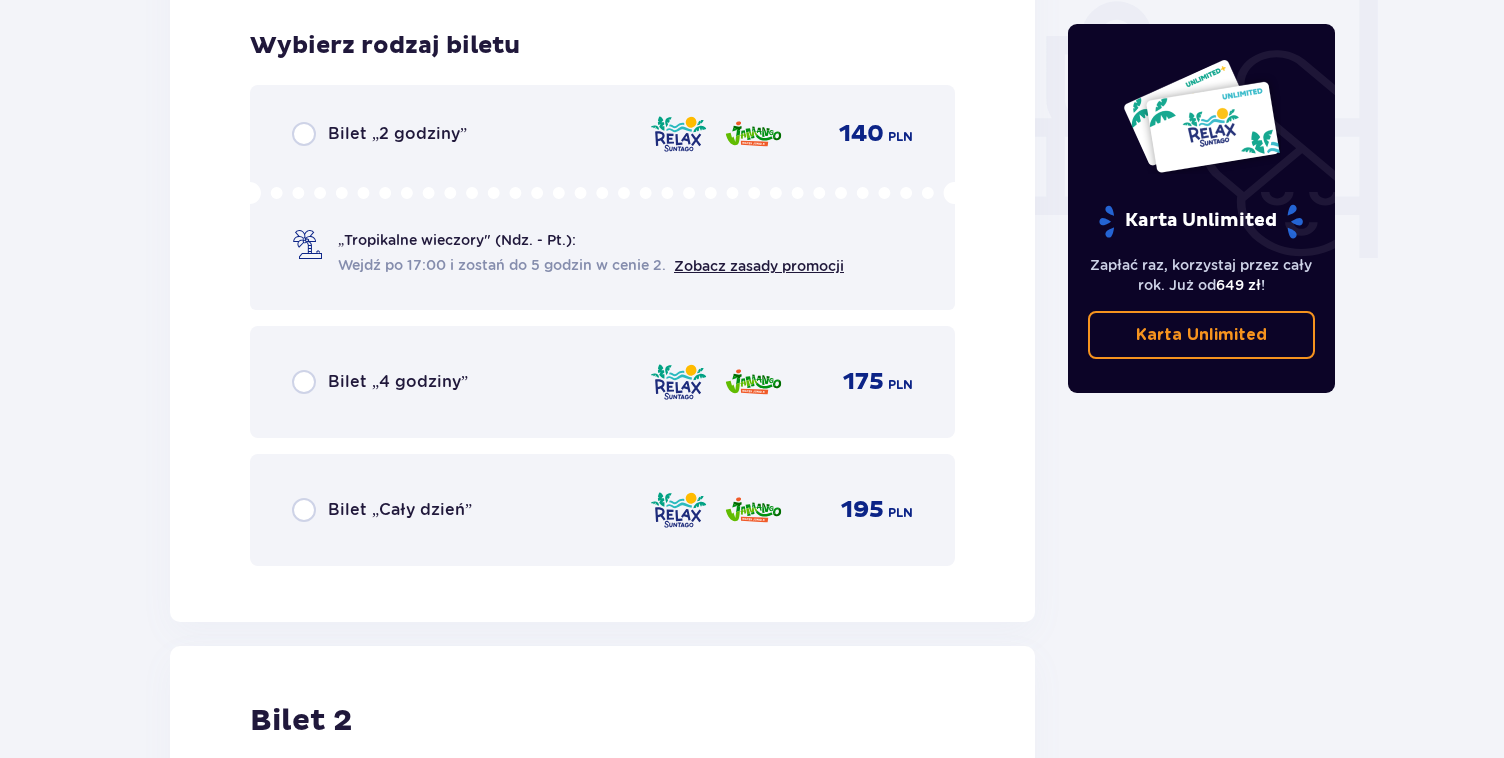 scroll, scrollTop: 1906, scrollLeft: 0, axis: vertical 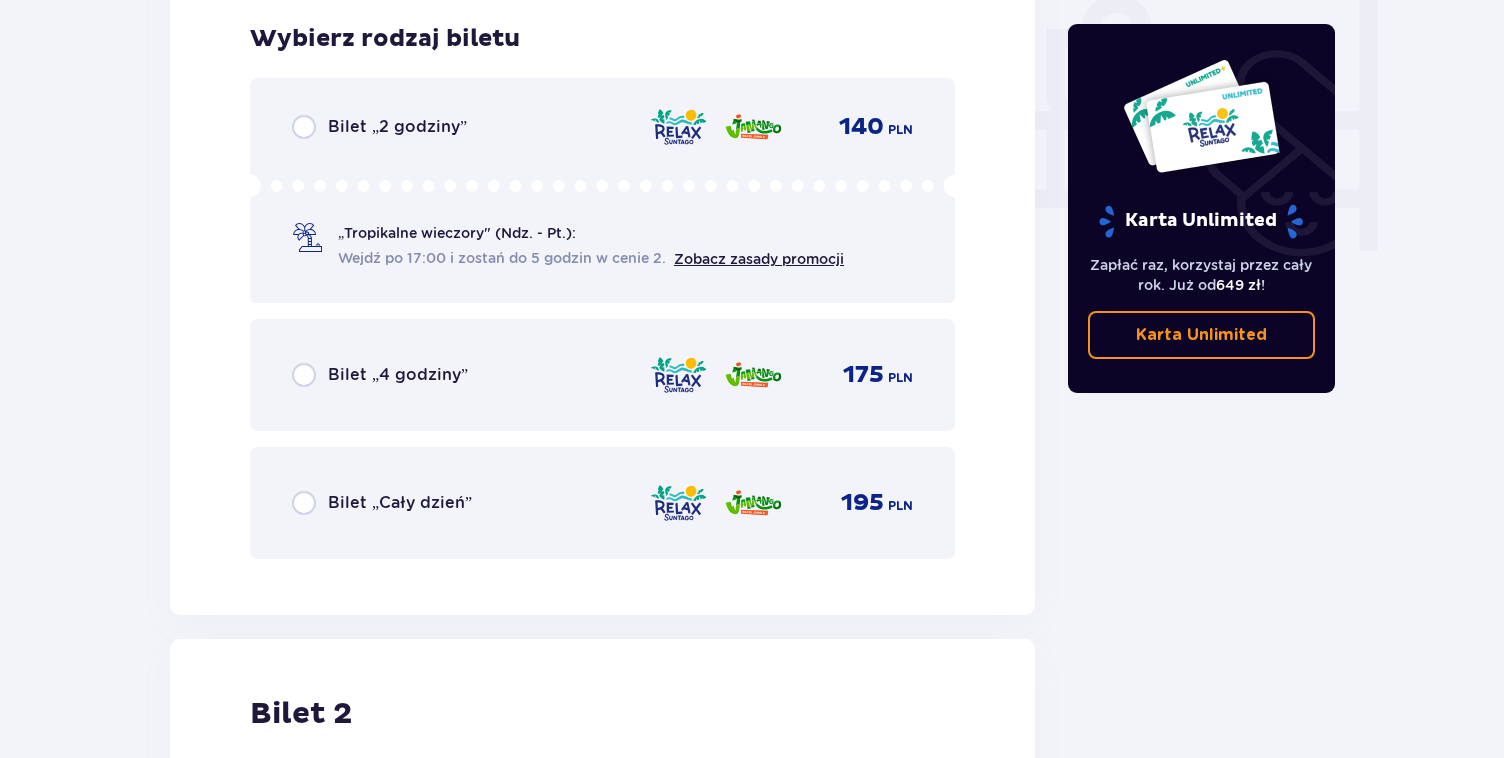 click on "Bilet „Cały dzień” 195 PLN" at bounding box center (602, 503) 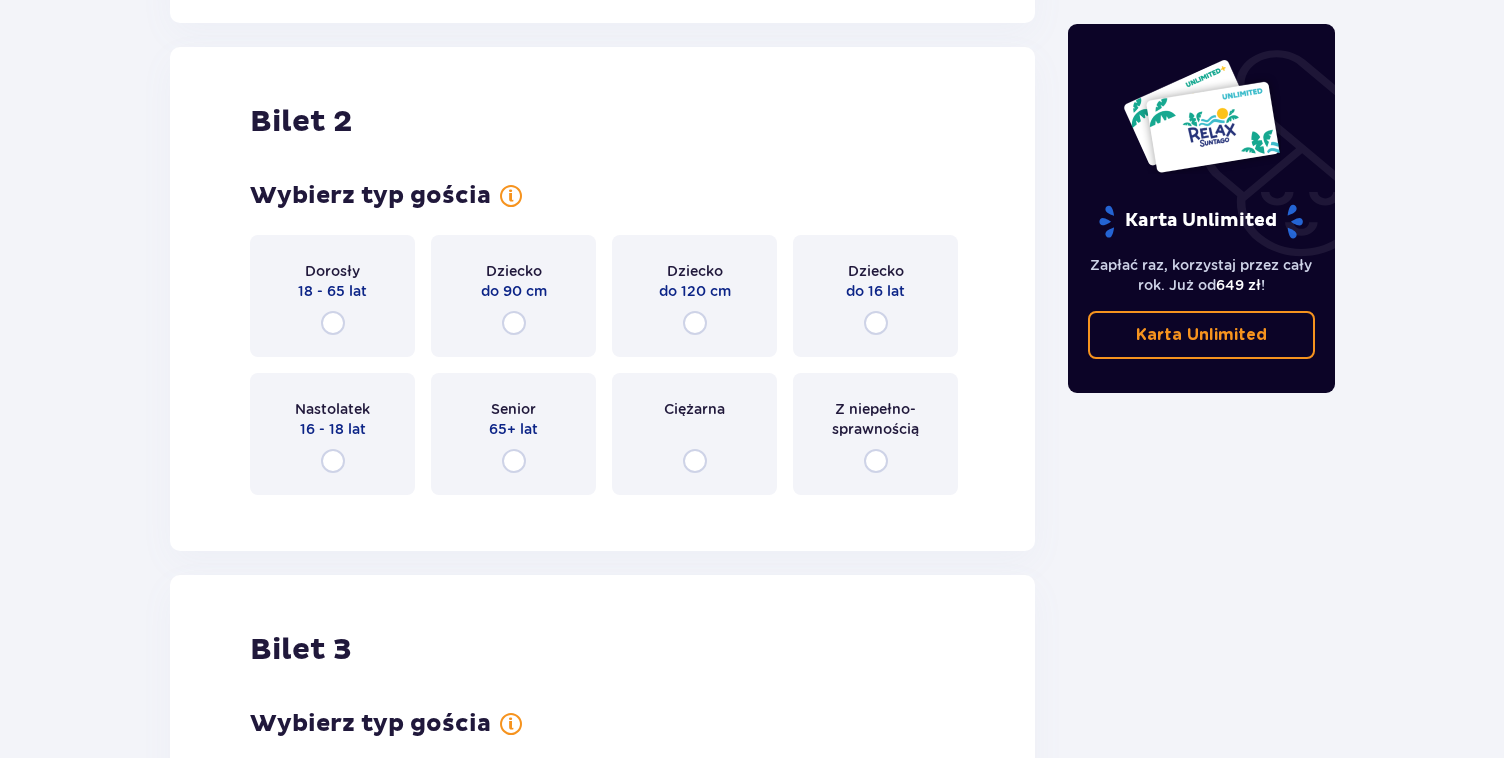 scroll, scrollTop: 2521, scrollLeft: 0, axis: vertical 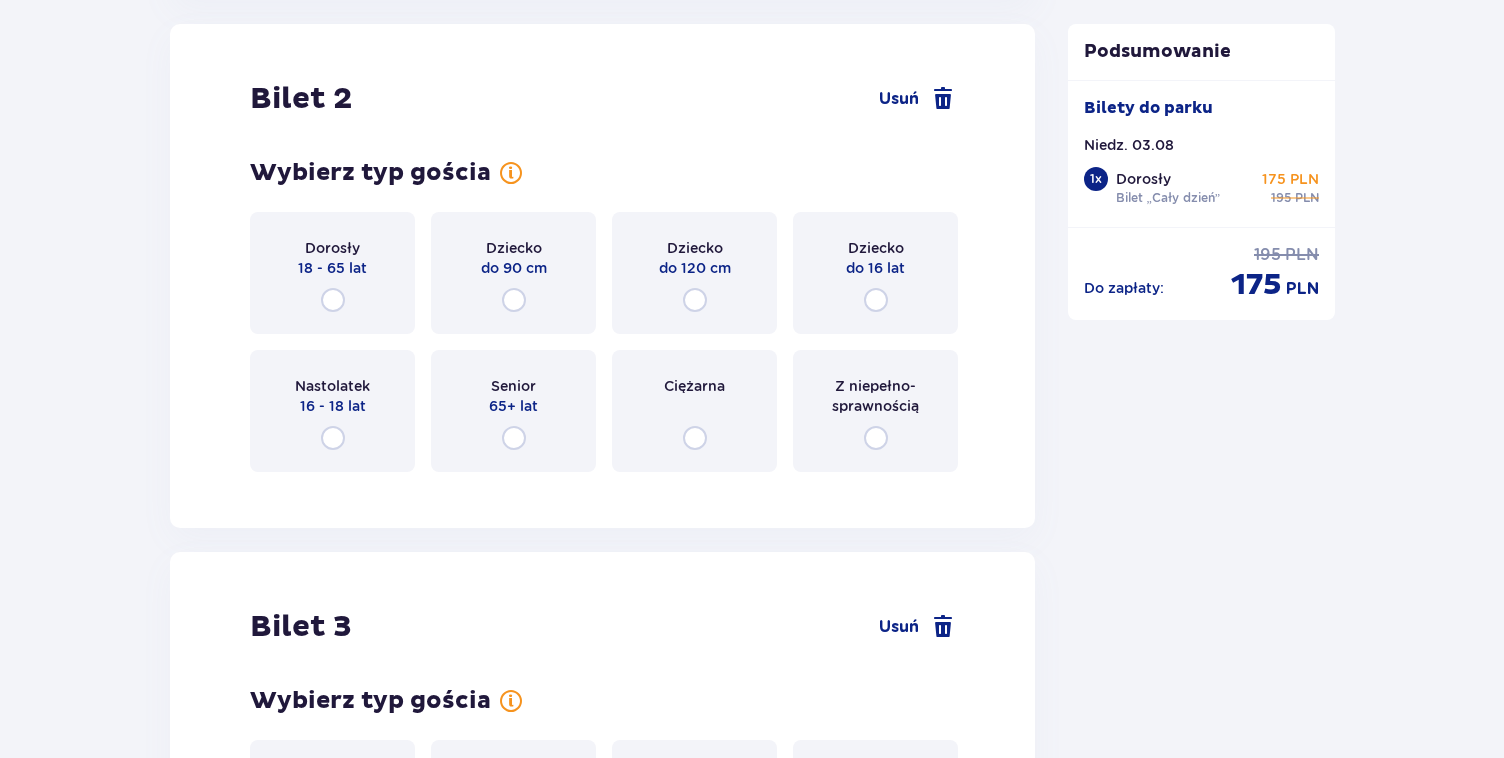 click on "Dorosły 18 - 65 lat" at bounding box center (332, 273) 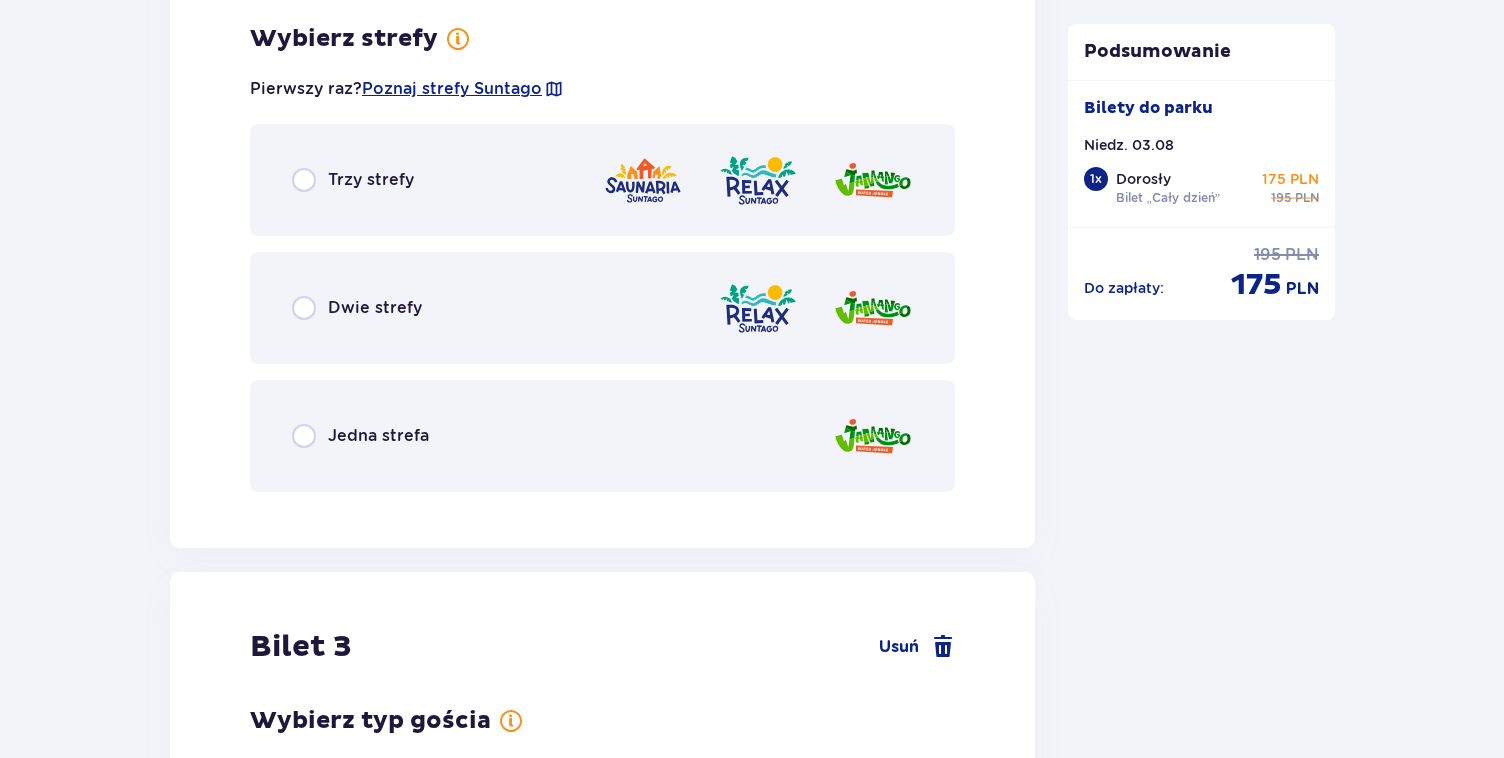 click on "Dwie strefy" at bounding box center (602, 308) 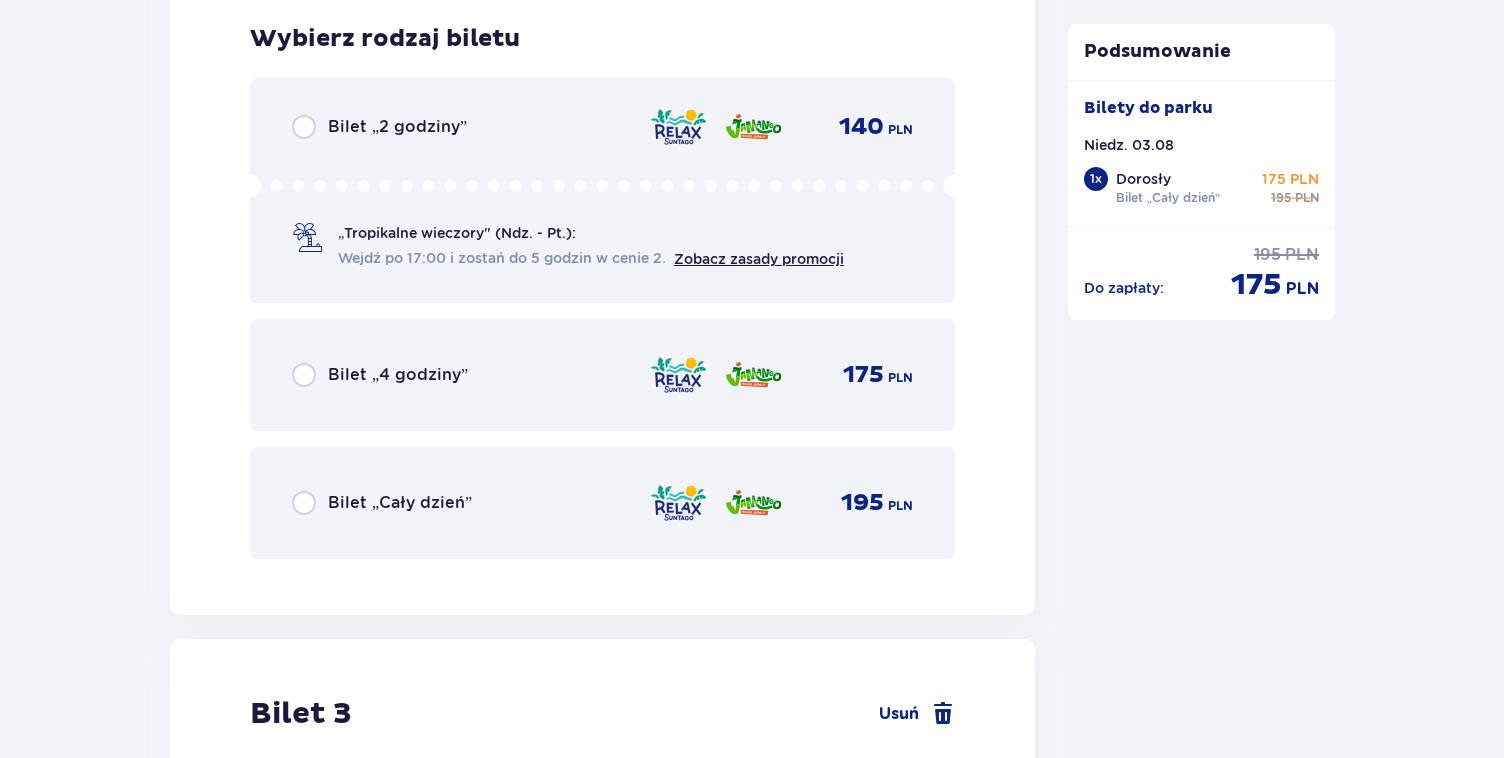 click on "Bilet „Cały dzień” 195 PLN" at bounding box center (602, 503) 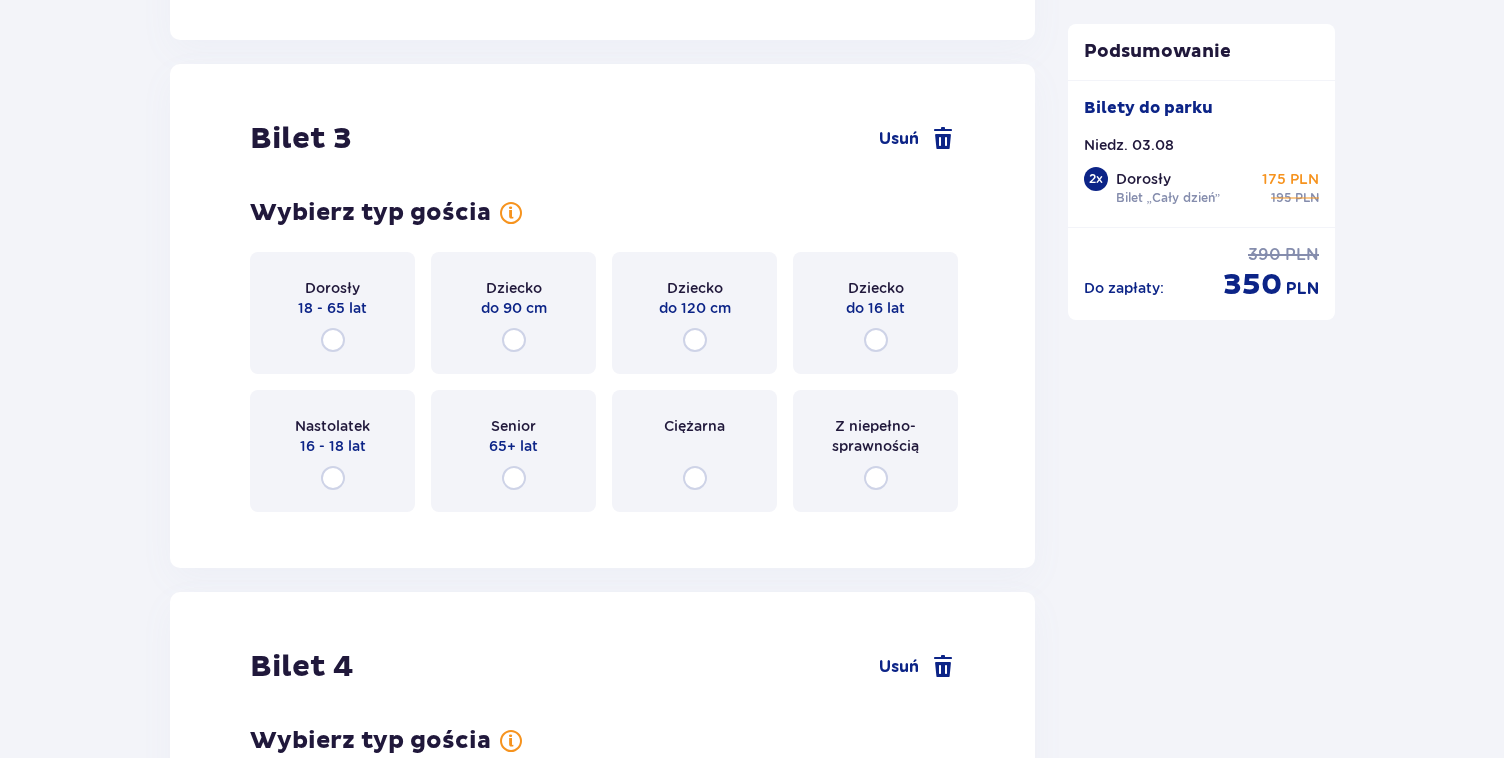 scroll, scrollTop: 4132, scrollLeft: 0, axis: vertical 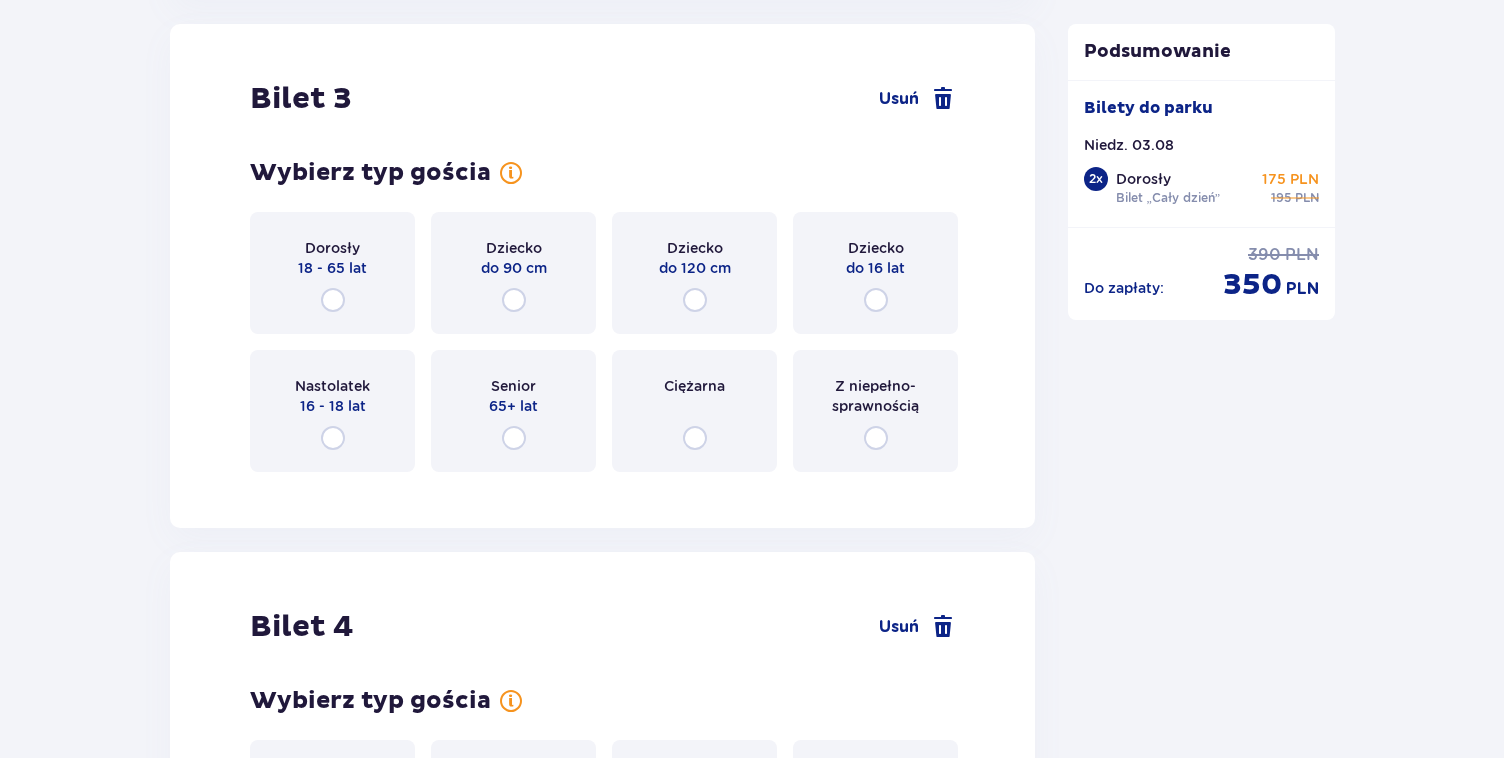 click on "Dorosły 18 - 65 lat" at bounding box center (332, 273) 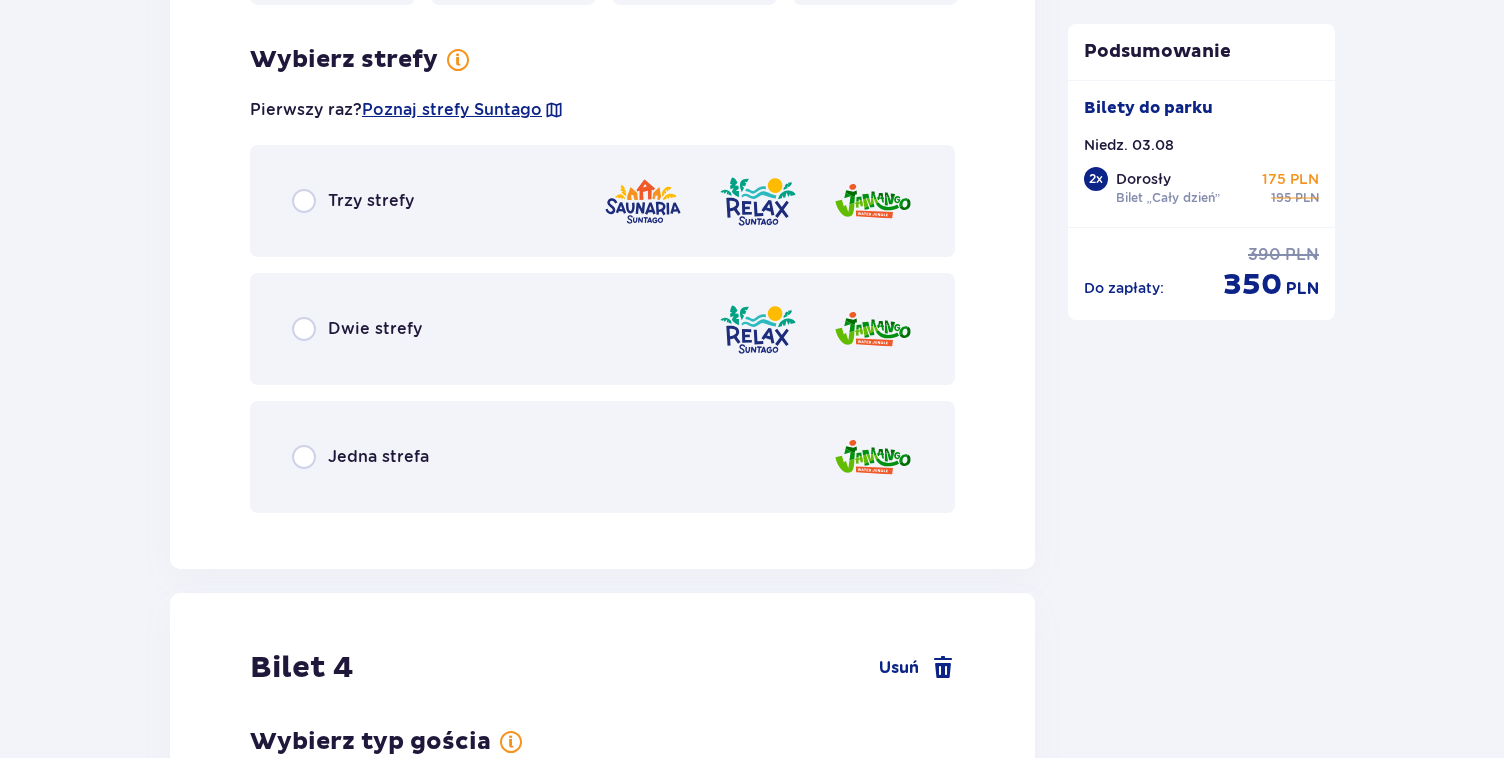 scroll, scrollTop: 4620, scrollLeft: 0, axis: vertical 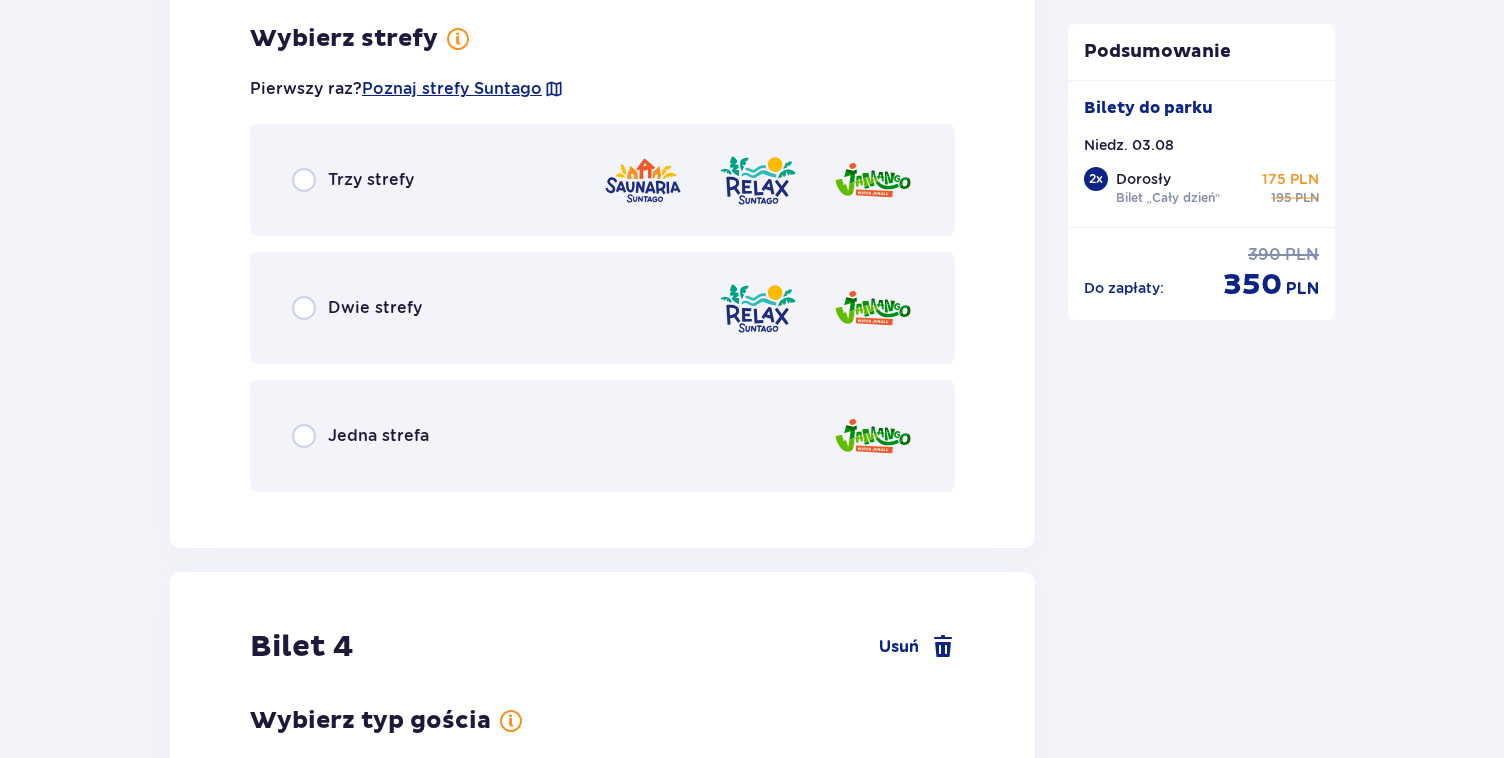 click on "Dwie strefy" at bounding box center (602, 308) 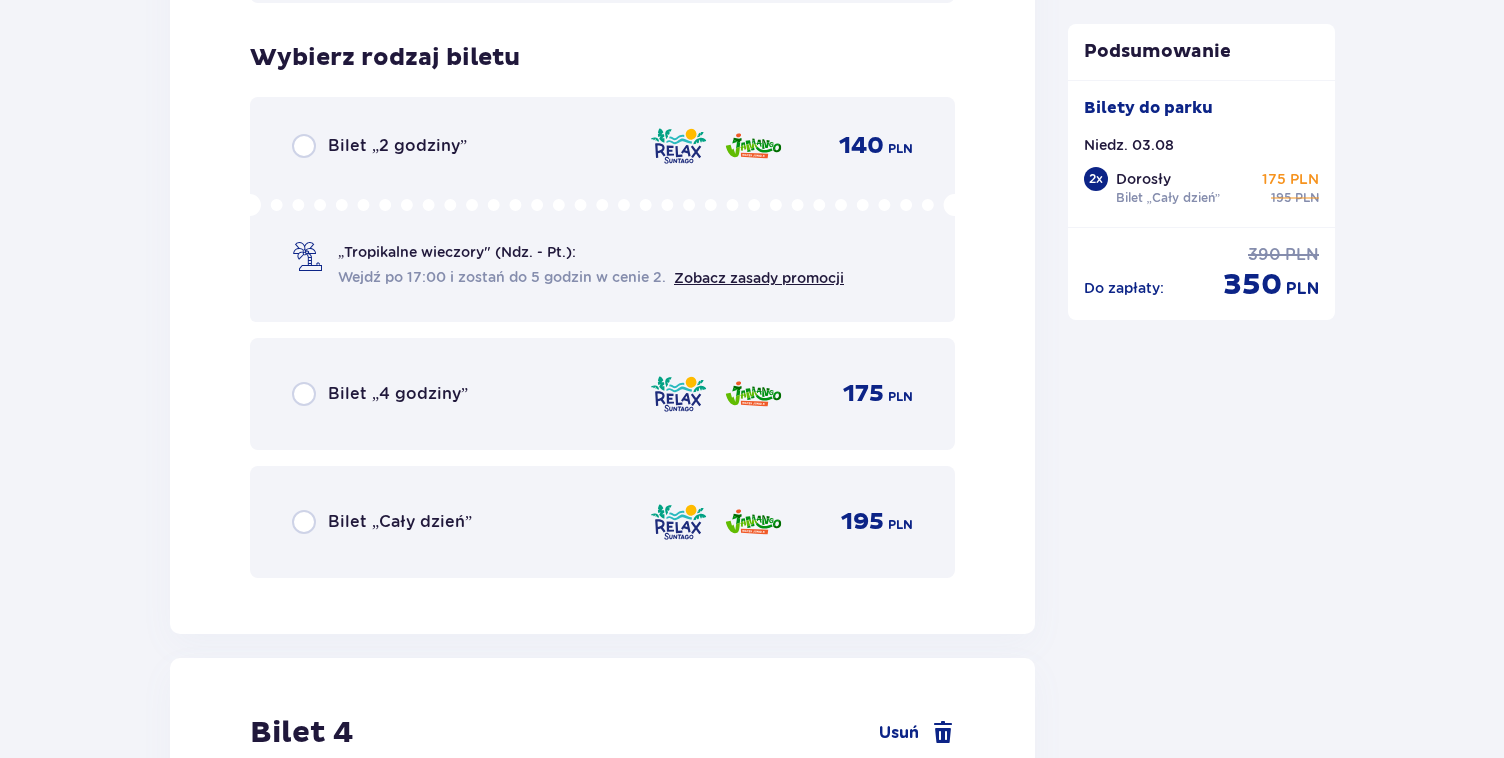 scroll, scrollTop: 5128, scrollLeft: 0, axis: vertical 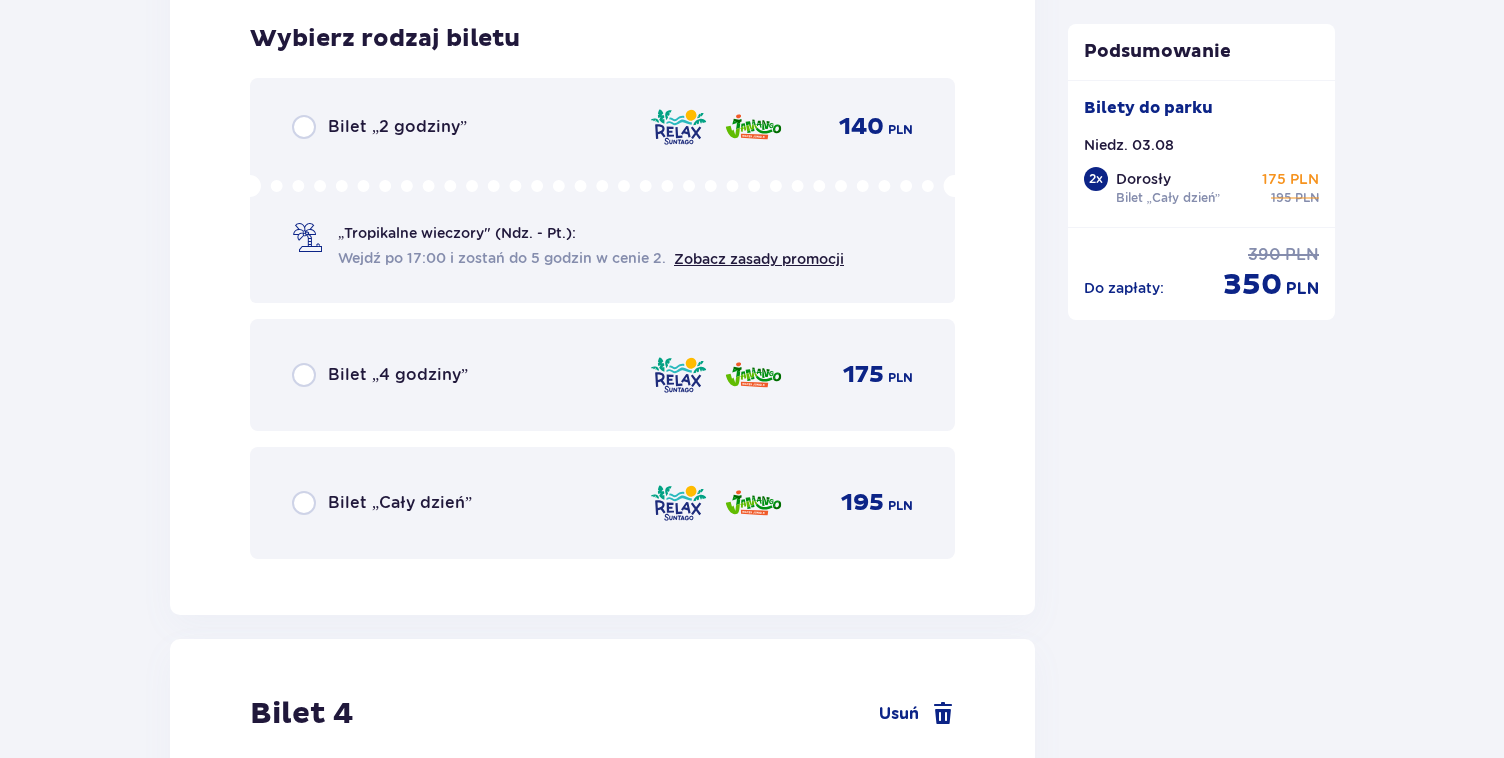 click on "Bilet „Cały dzień” 195 PLN" at bounding box center (602, 503) 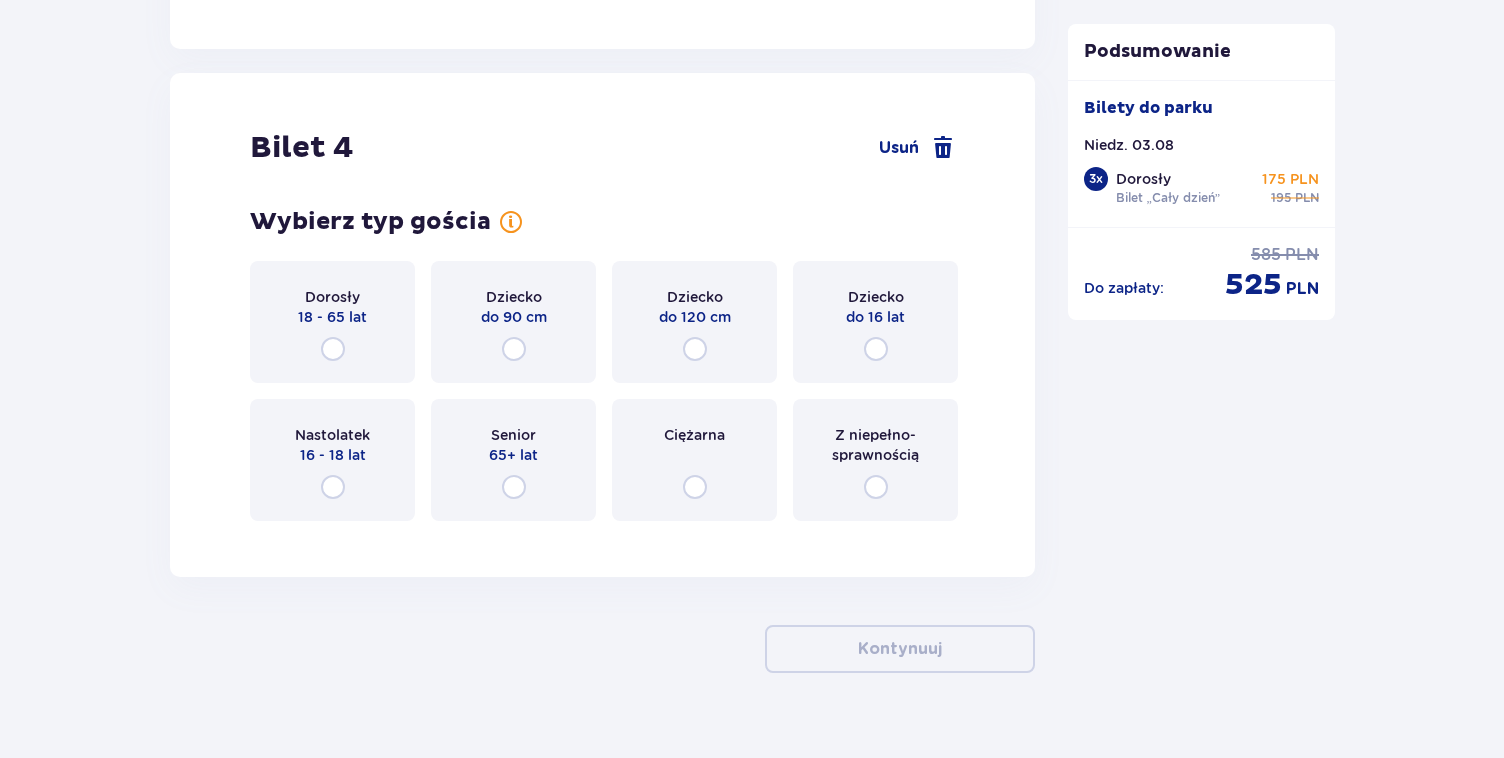 scroll, scrollTop: 5729, scrollLeft: 0, axis: vertical 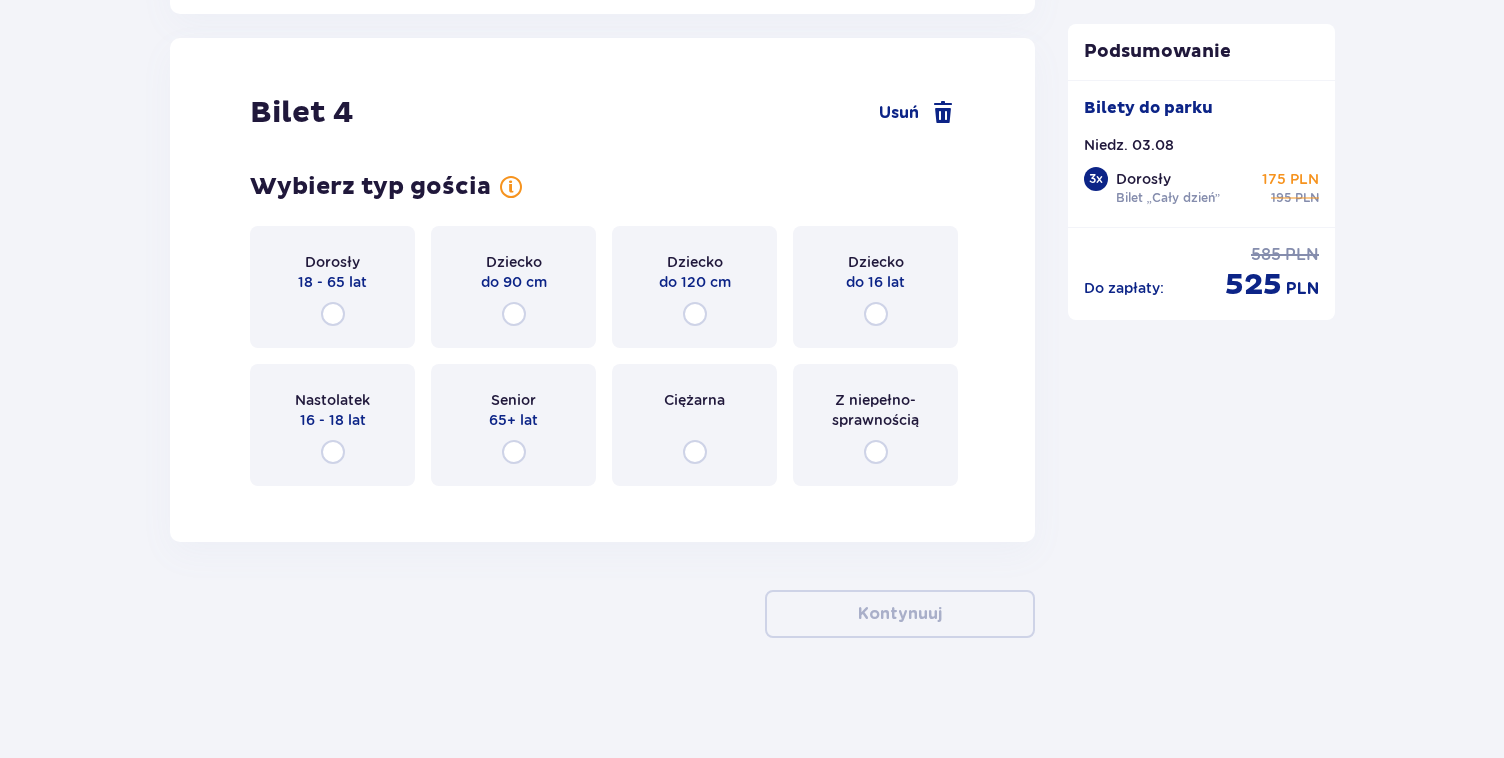 click on "Dziecko do 120 cm" at bounding box center (694, 287) 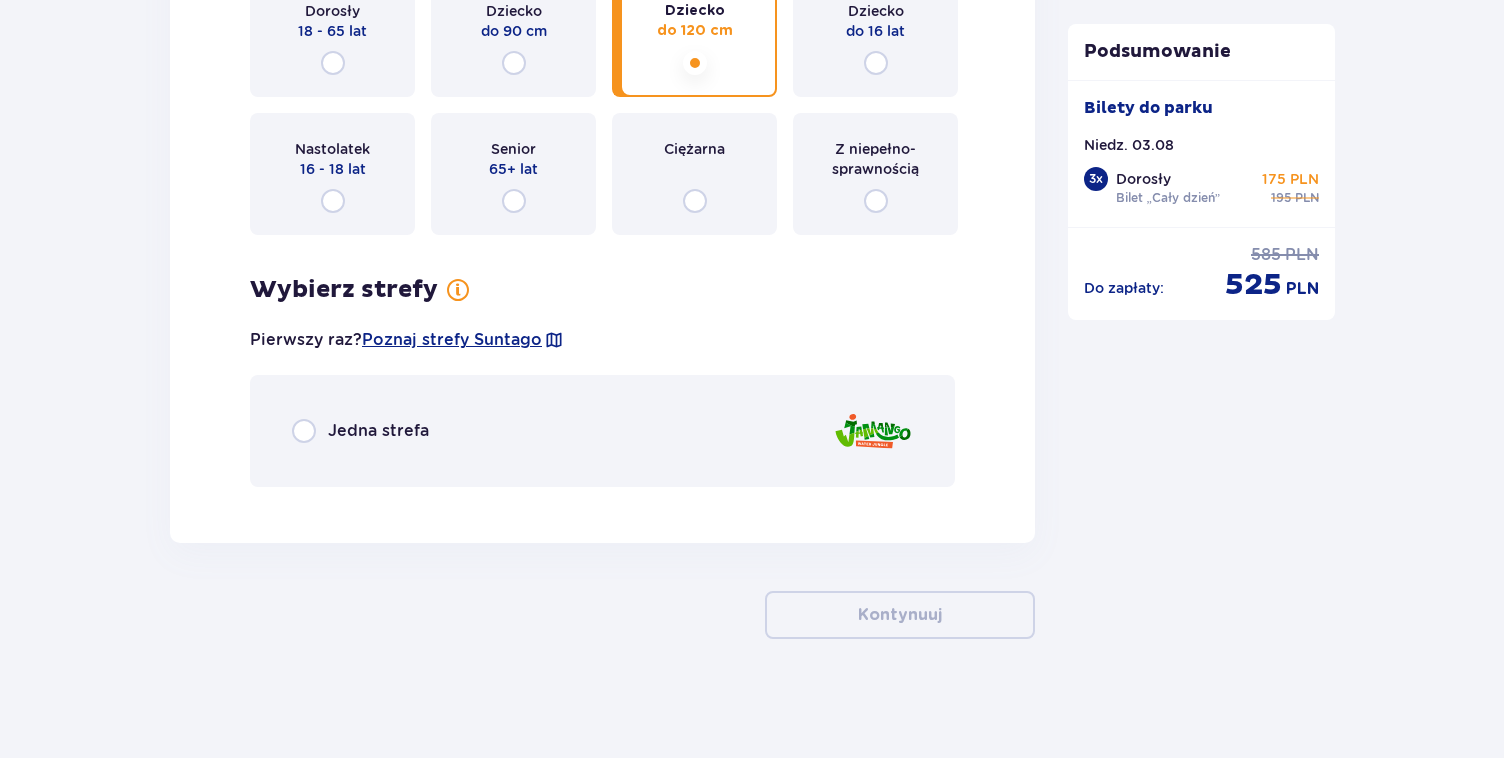 scroll, scrollTop: 5981, scrollLeft: 0, axis: vertical 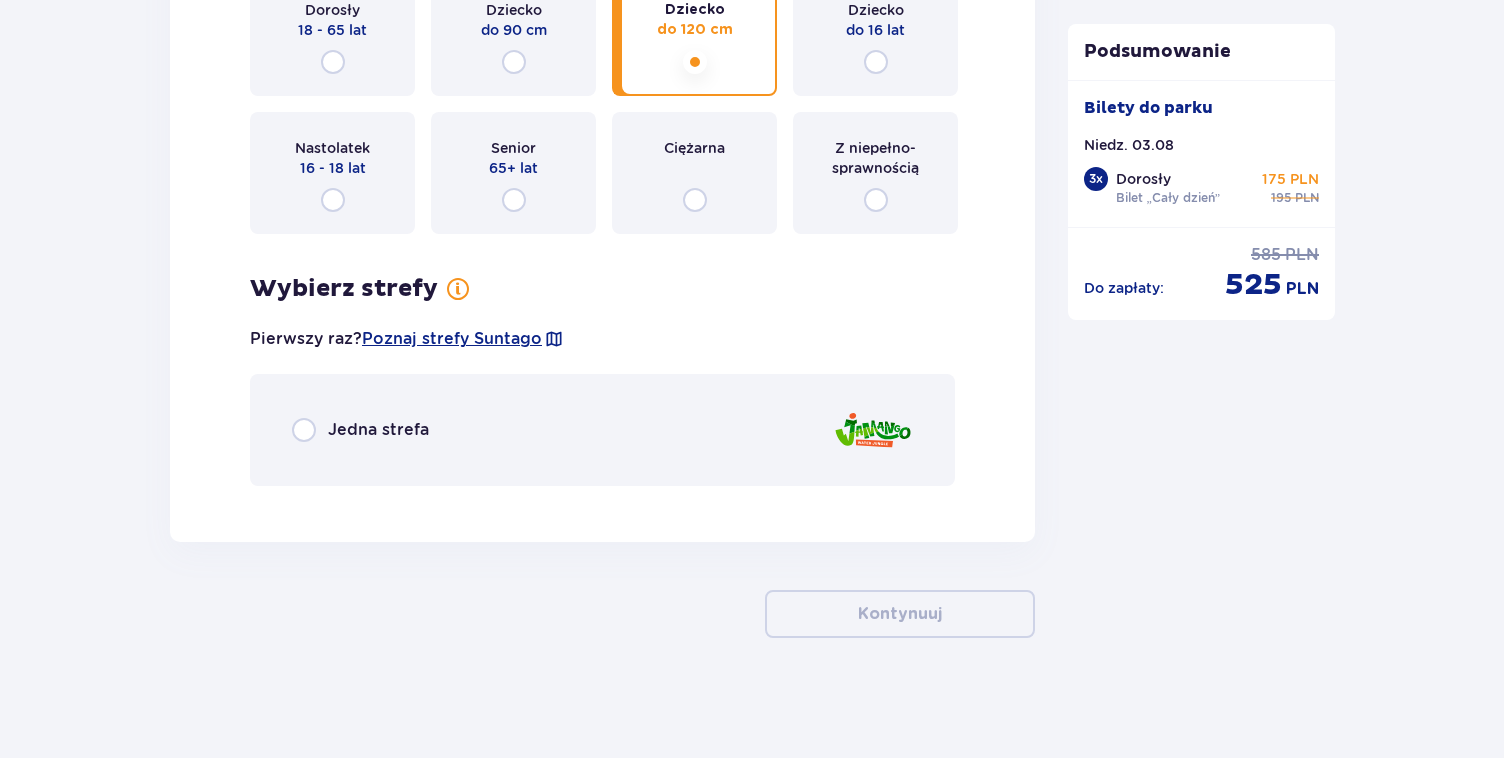 click on "Jedna strefa" at bounding box center [602, 430] 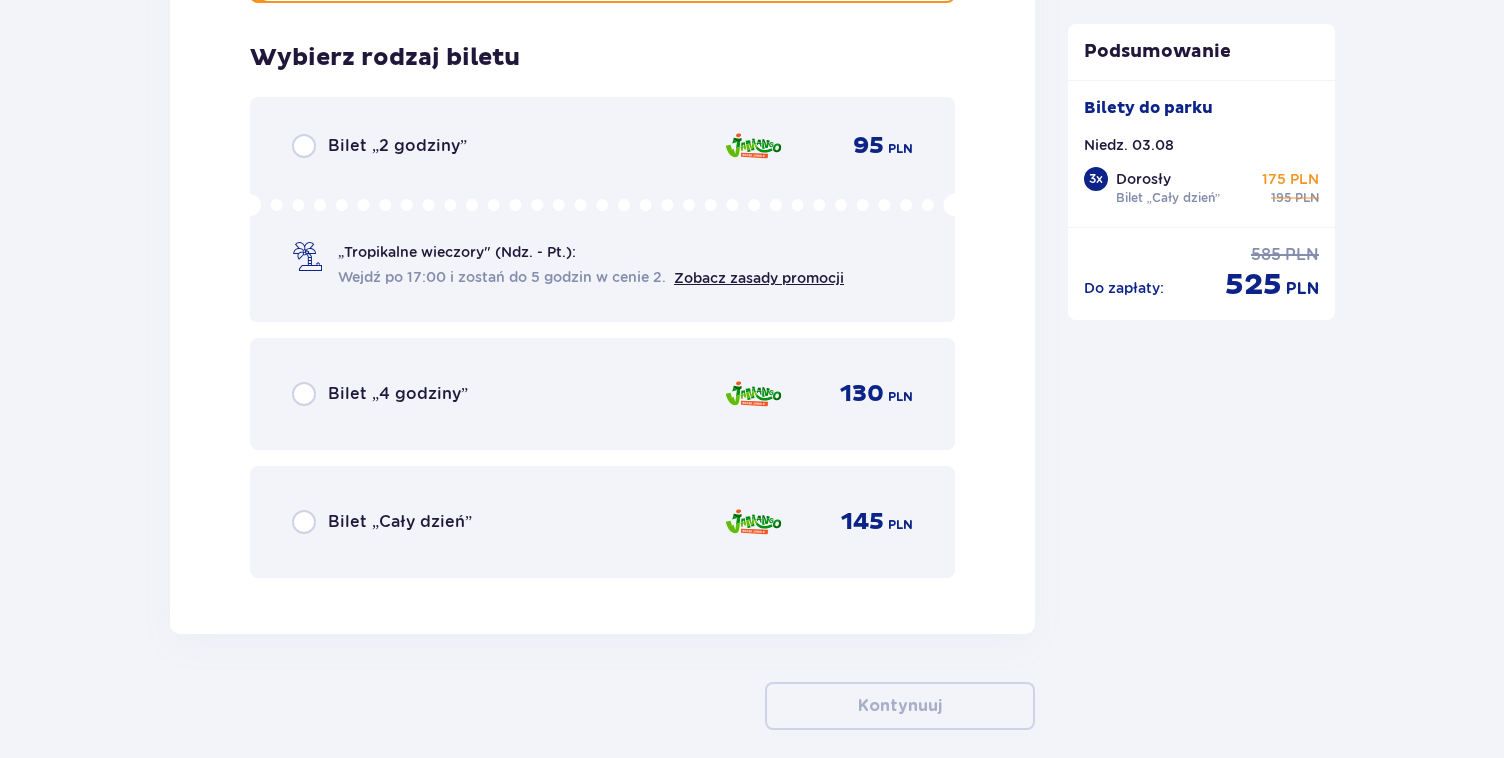 scroll, scrollTop: 6483, scrollLeft: 0, axis: vertical 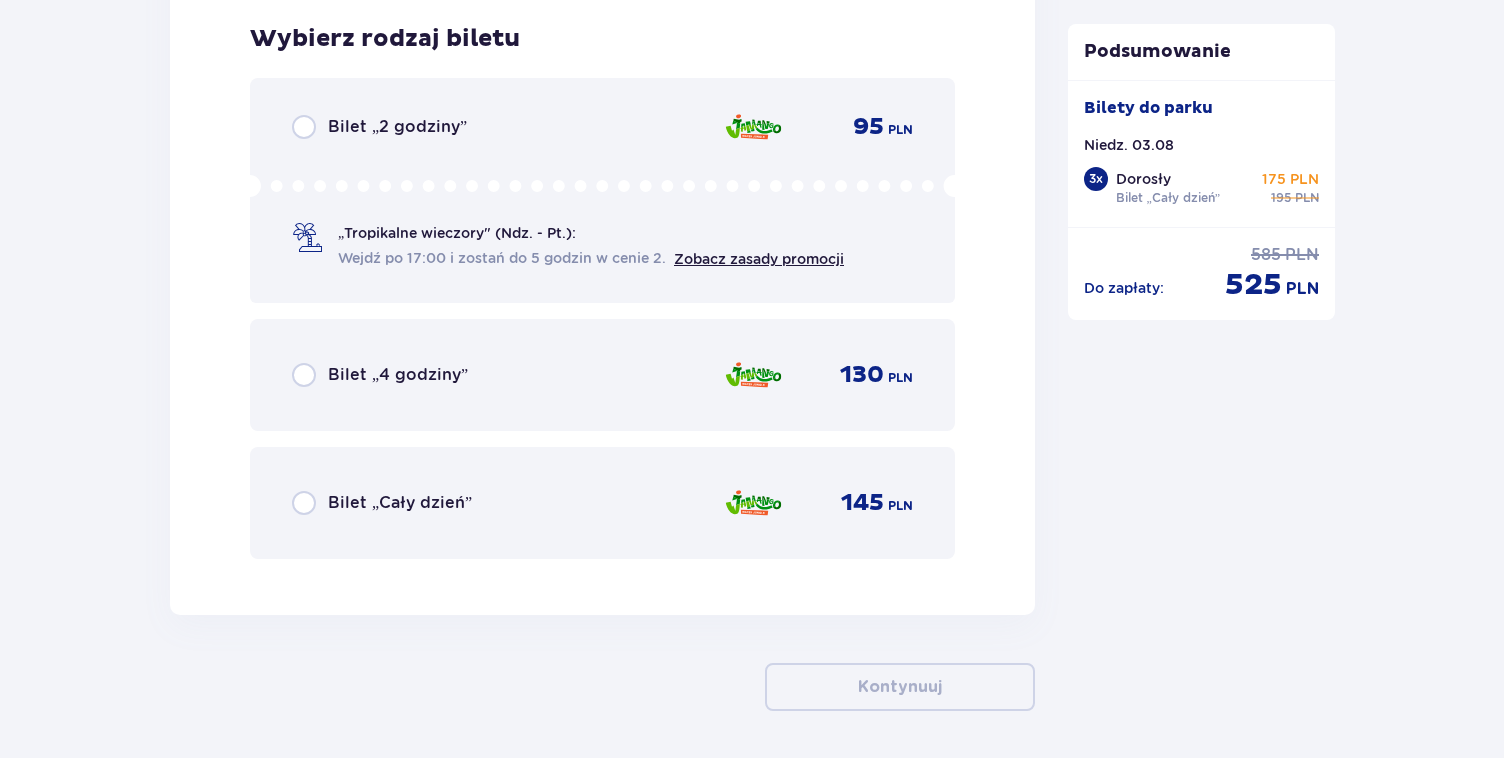 click on "Bilet „Cały dzień” 145 PLN" at bounding box center [602, 503] 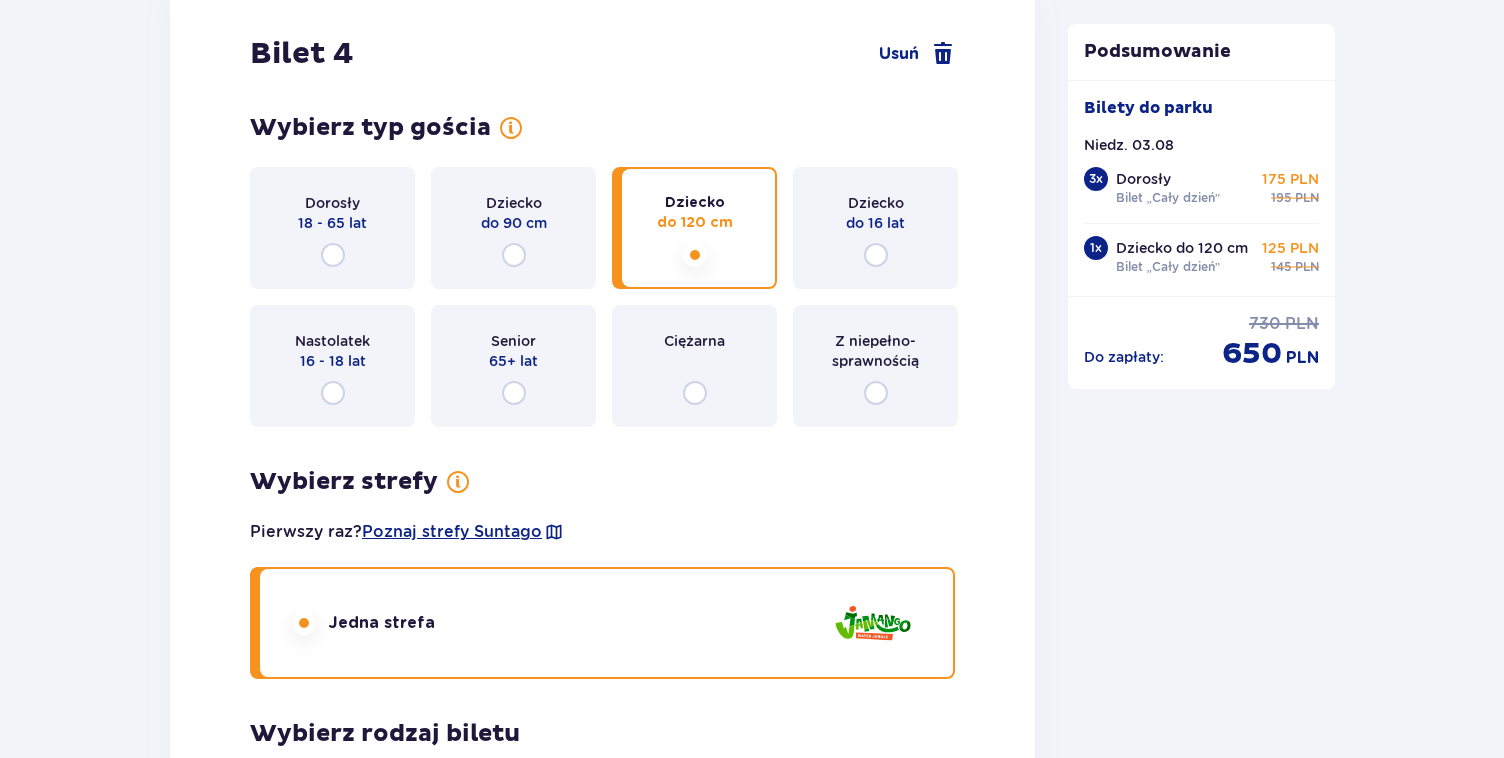 scroll, scrollTop: 5714, scrollLeft: 0, axis: vertical 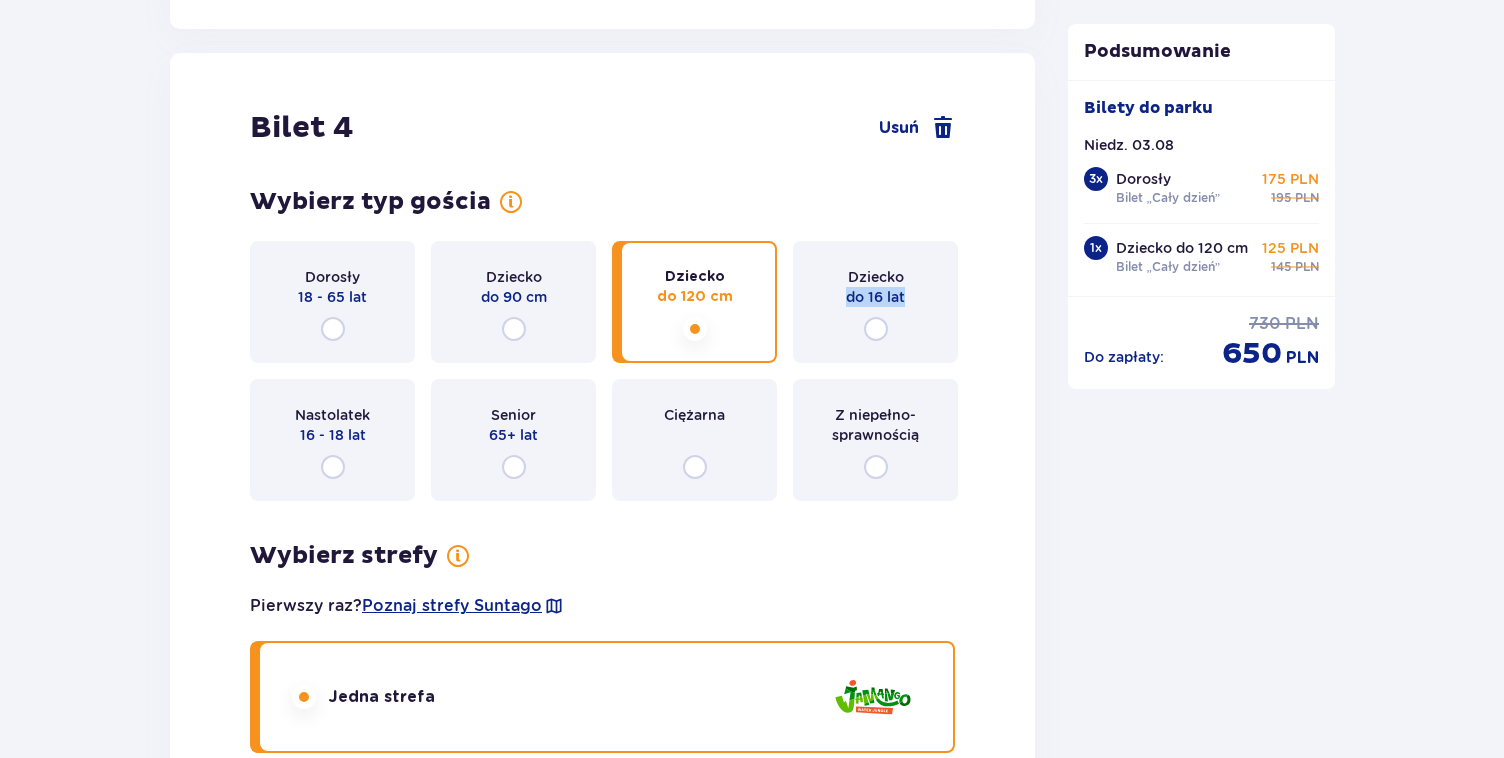 click on "Dziecko do 16 lat" at bounding box center [875, 302] 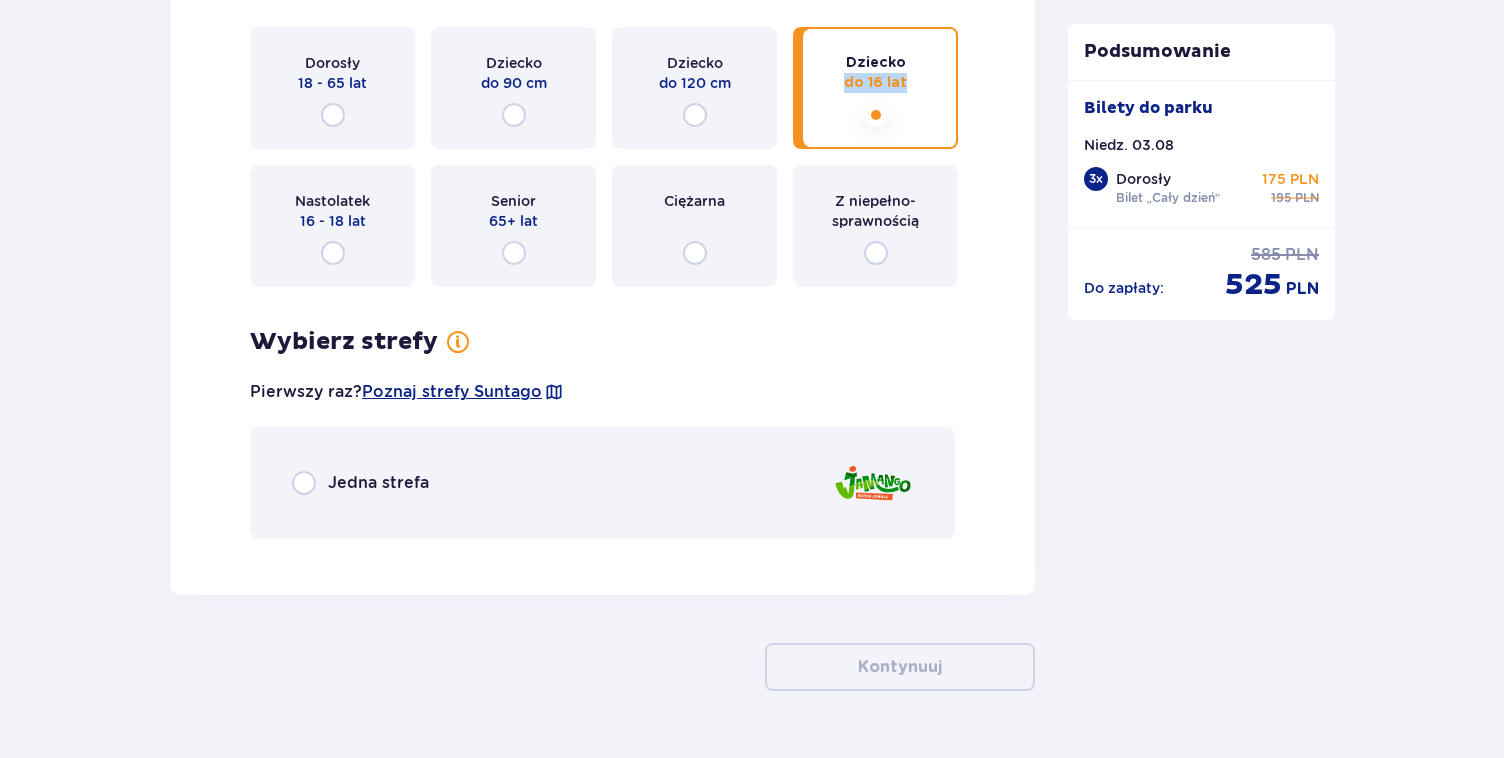 scroll, scrollTop: 5981, scrollLeft: 0, axis: vertical 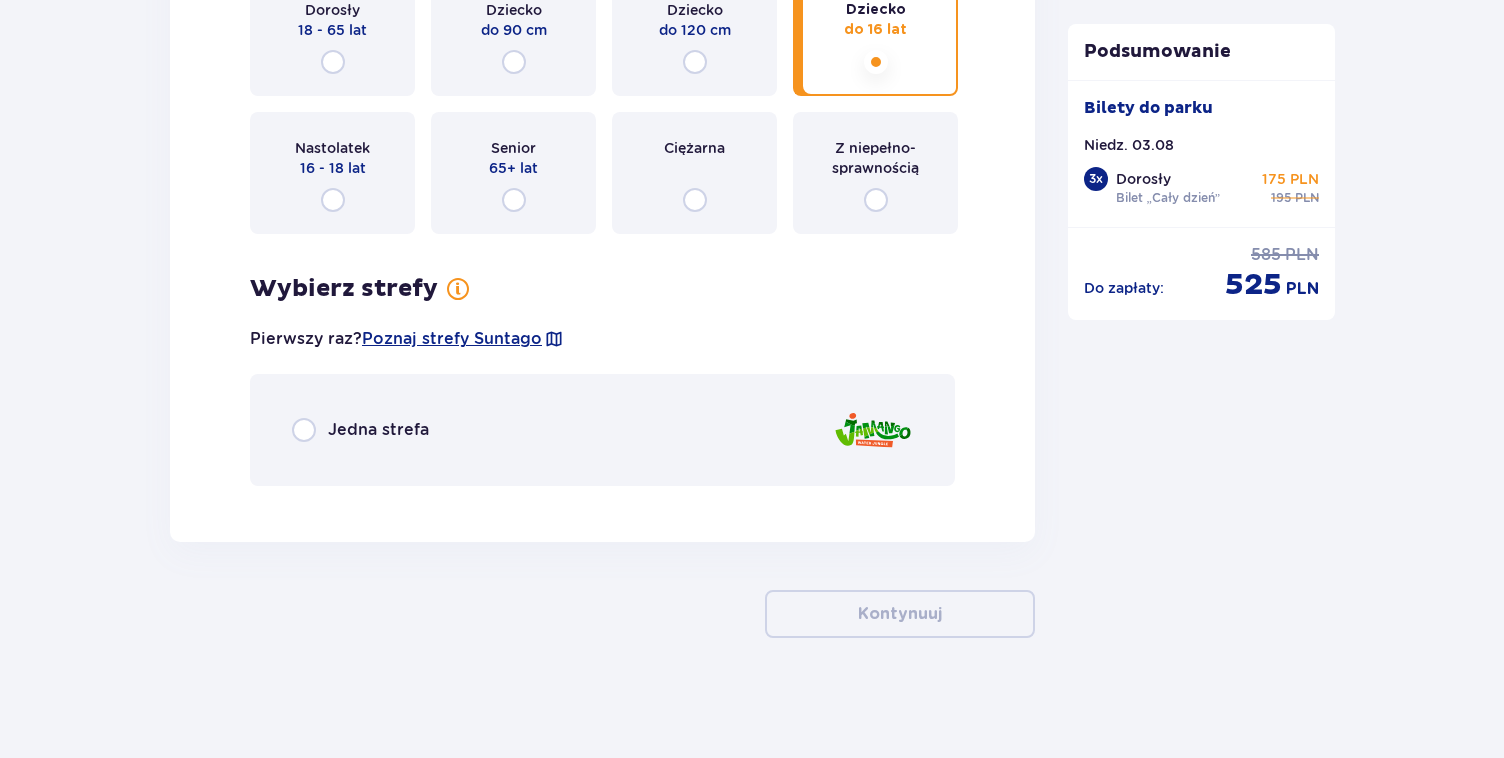 click on "Nastolatek 16 - 18 lat" at bounding box center (332, 173) 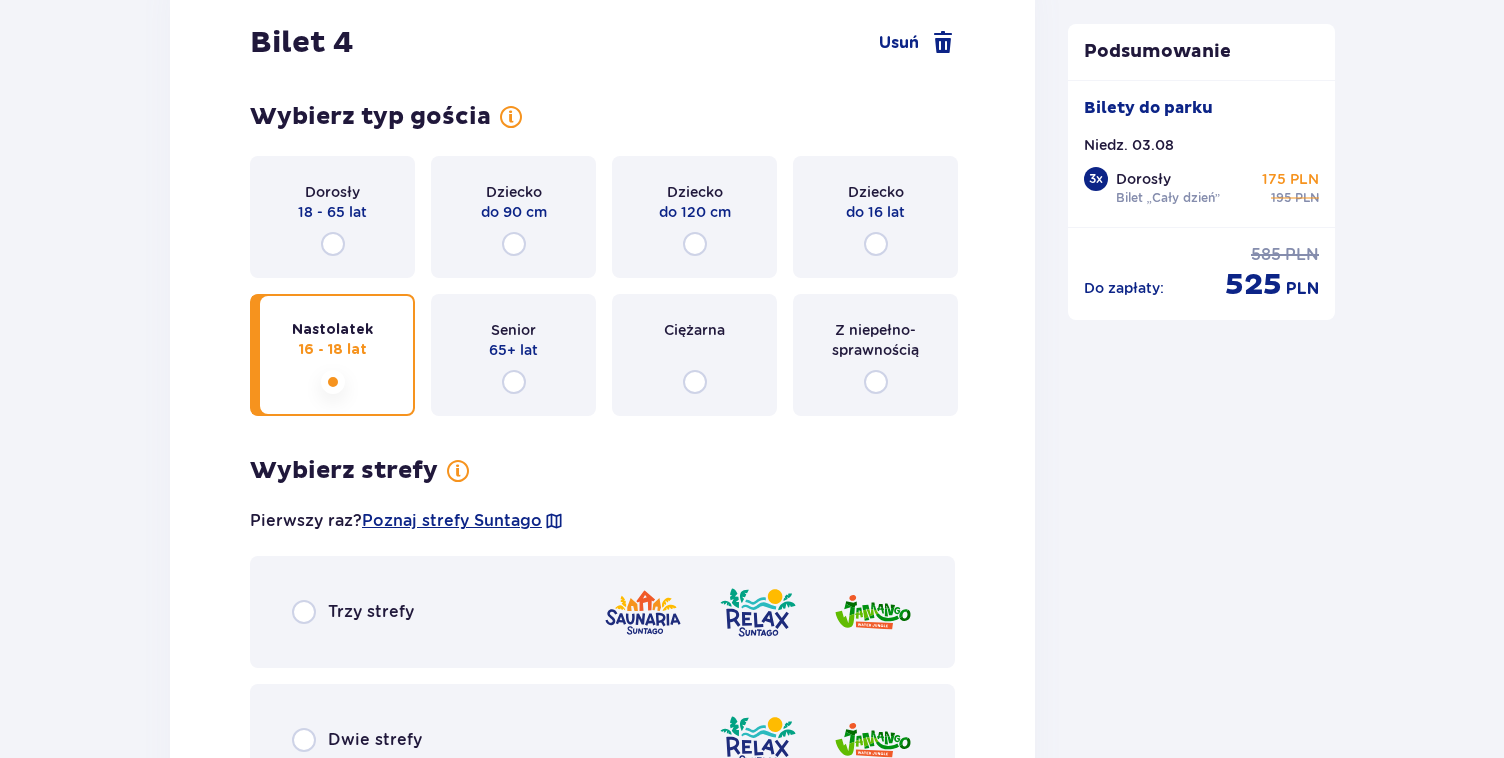 click on "Dziecko do 120 cm" at bounding box center [694, 217] 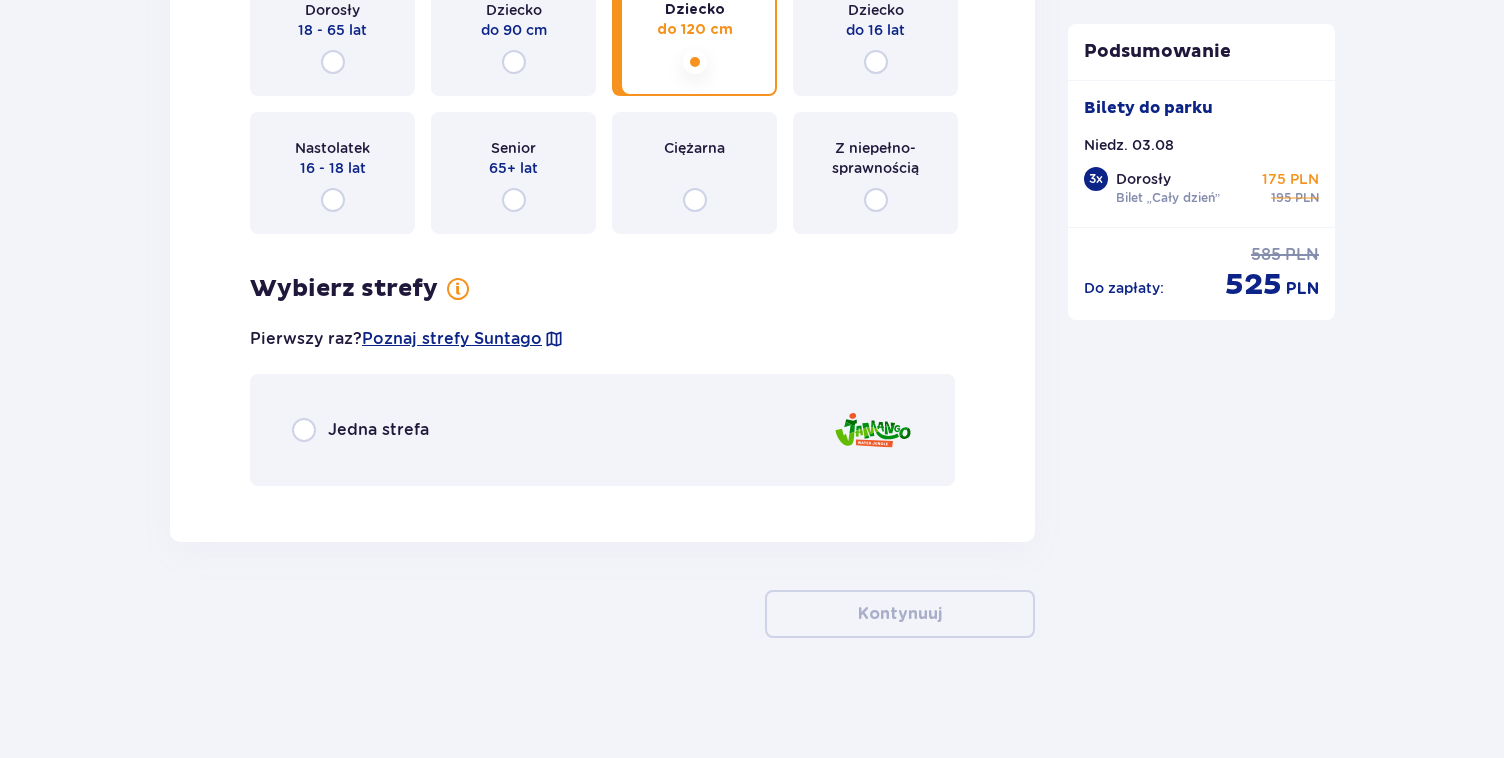 click on "Jedna strefa" at bounding box center [602, 430] 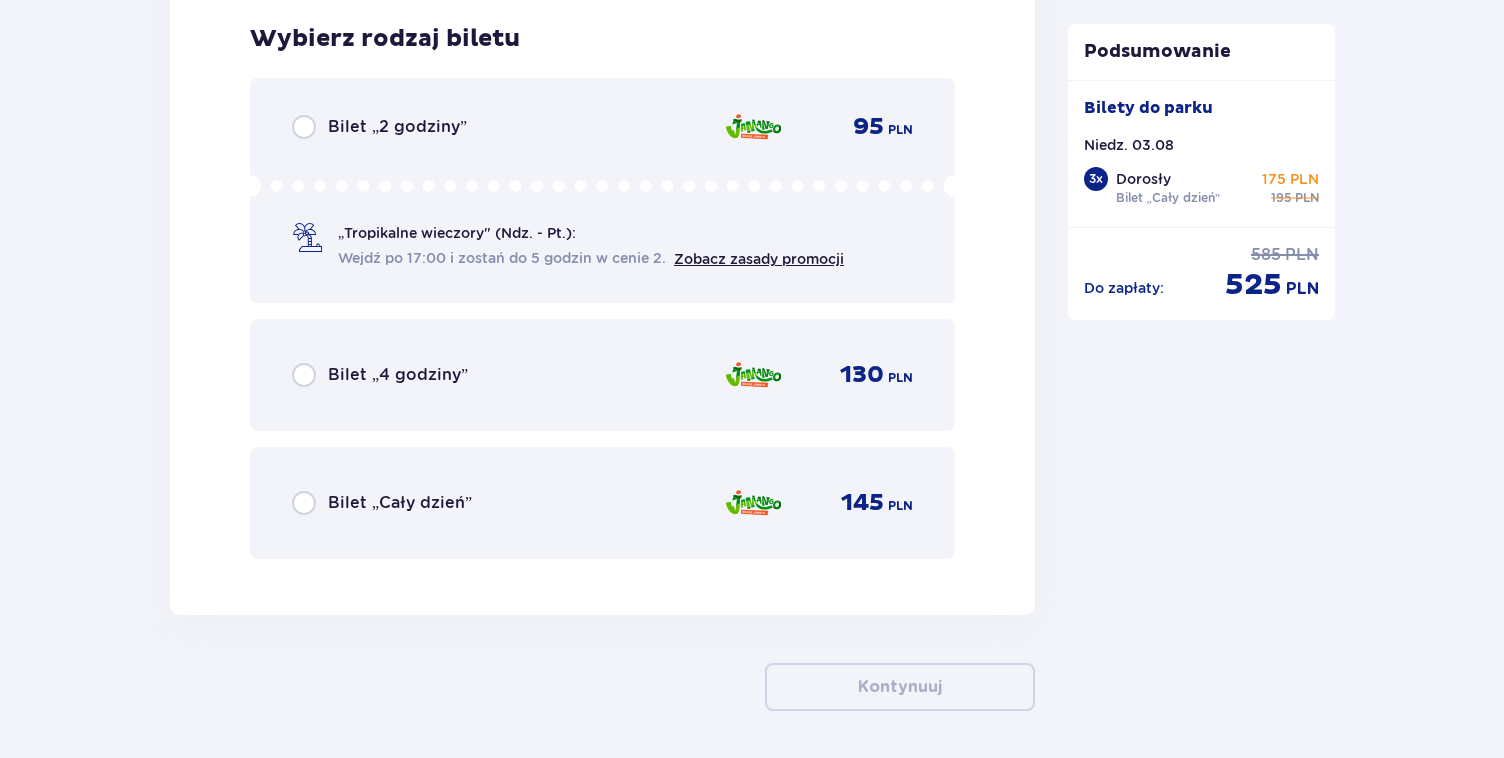 scroll, scrollTop: 6520, scrollLeft: 0, axis: vertical 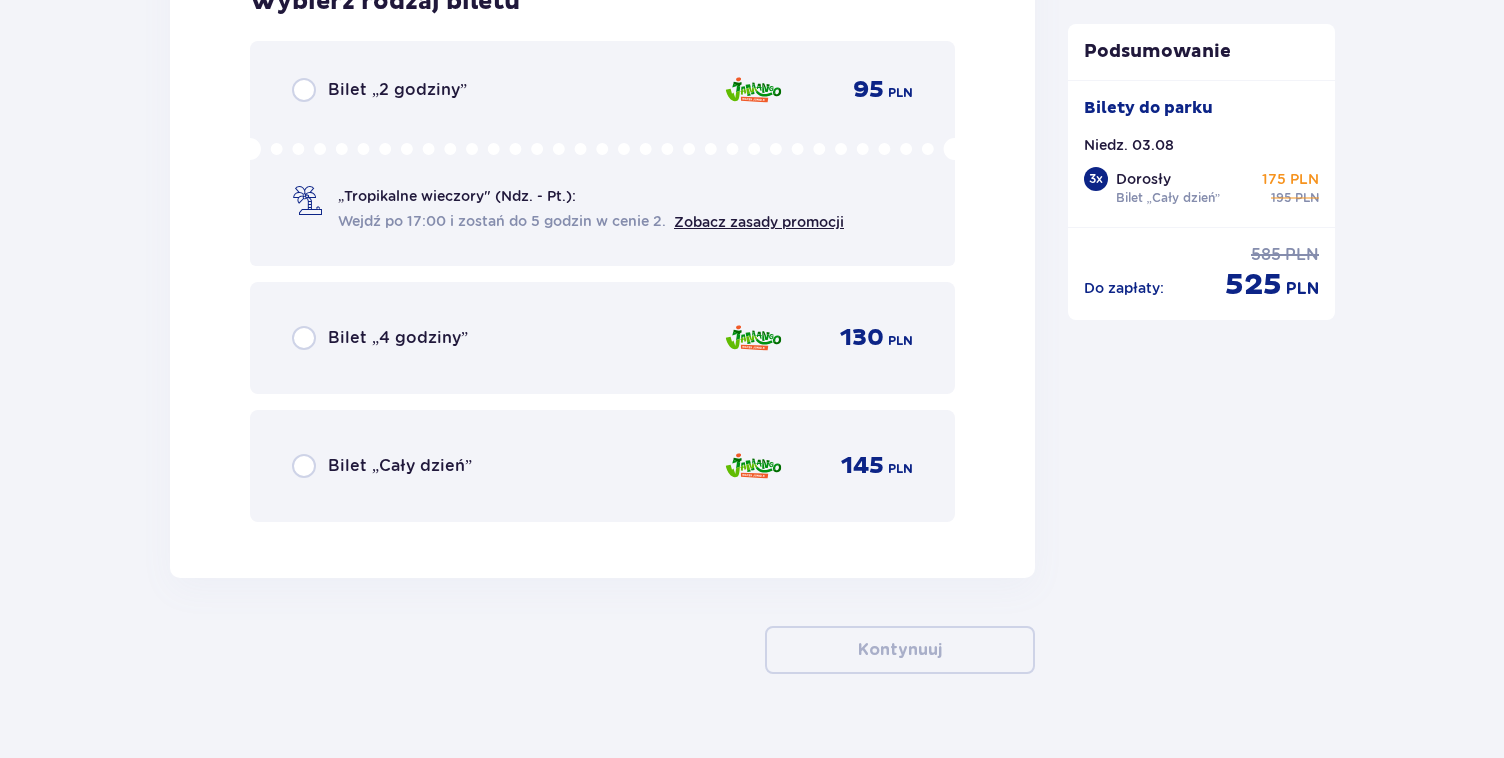 click on "145 PLN" at bounding box center (818, 466) 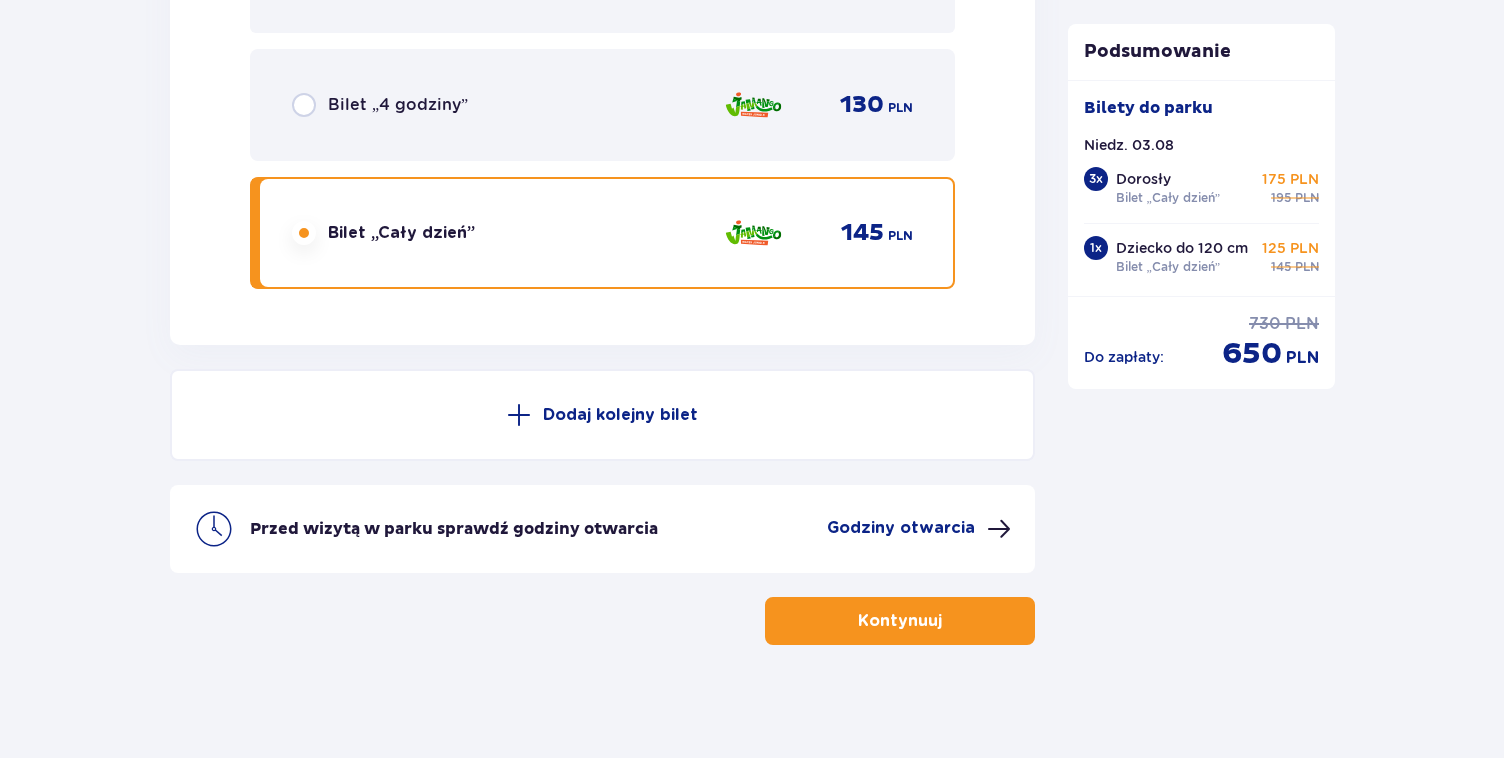 scroll, scrollTop: 6760, scrollLeft: 0, axis: vertical 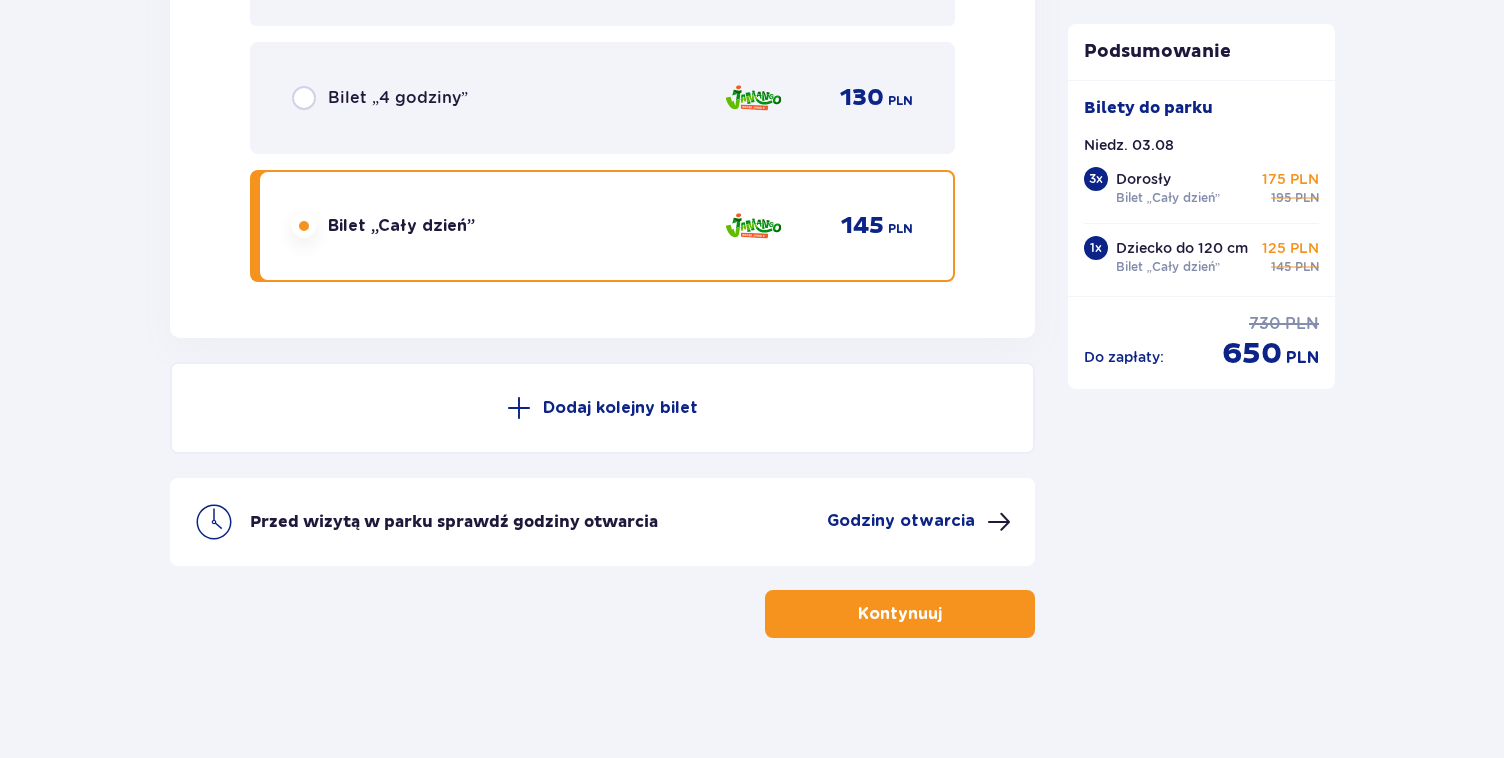 click on "Kontynuuj" at bounding box center (900, 614) 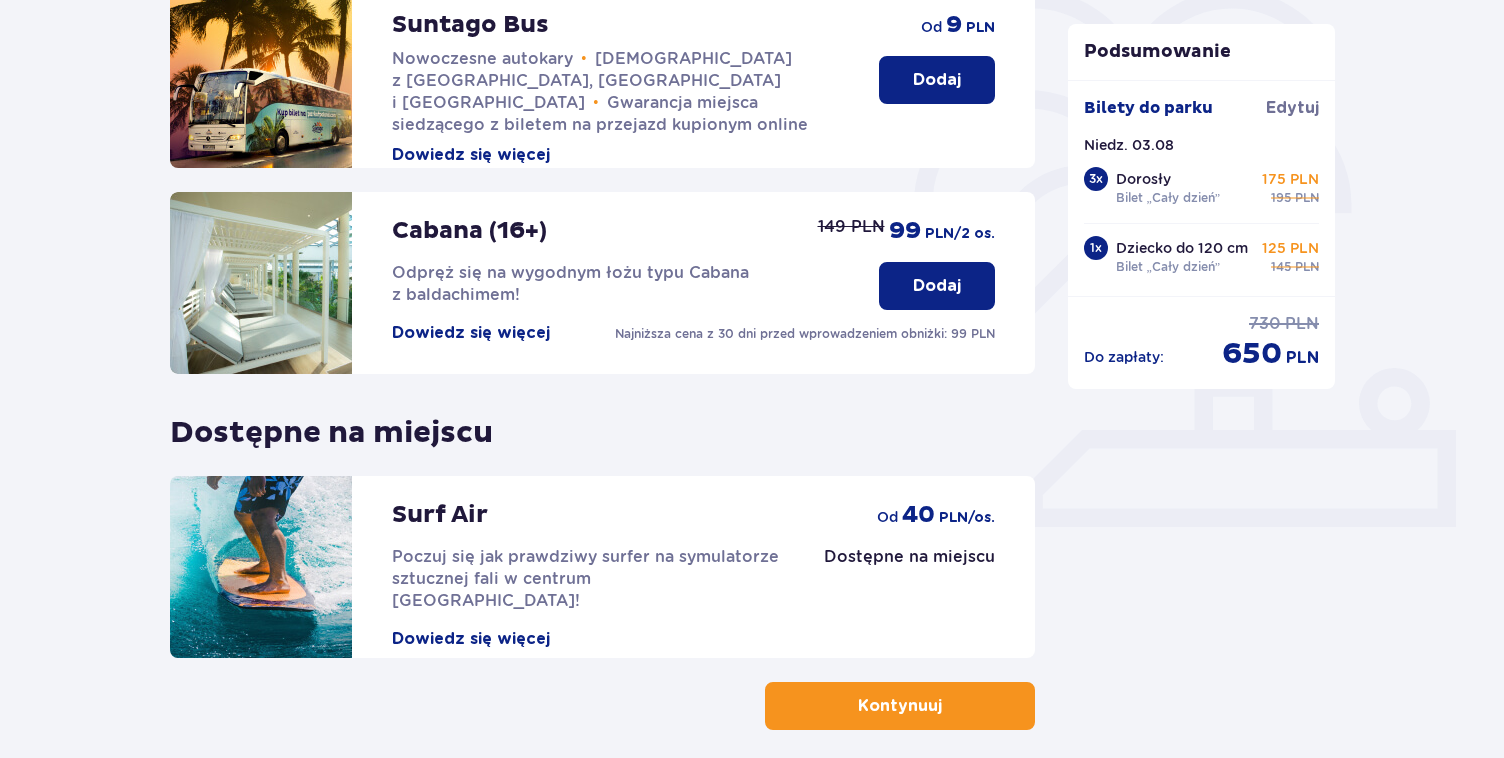 scroll, scrollTop: 492, scrollLeft: 0, axis: vertical 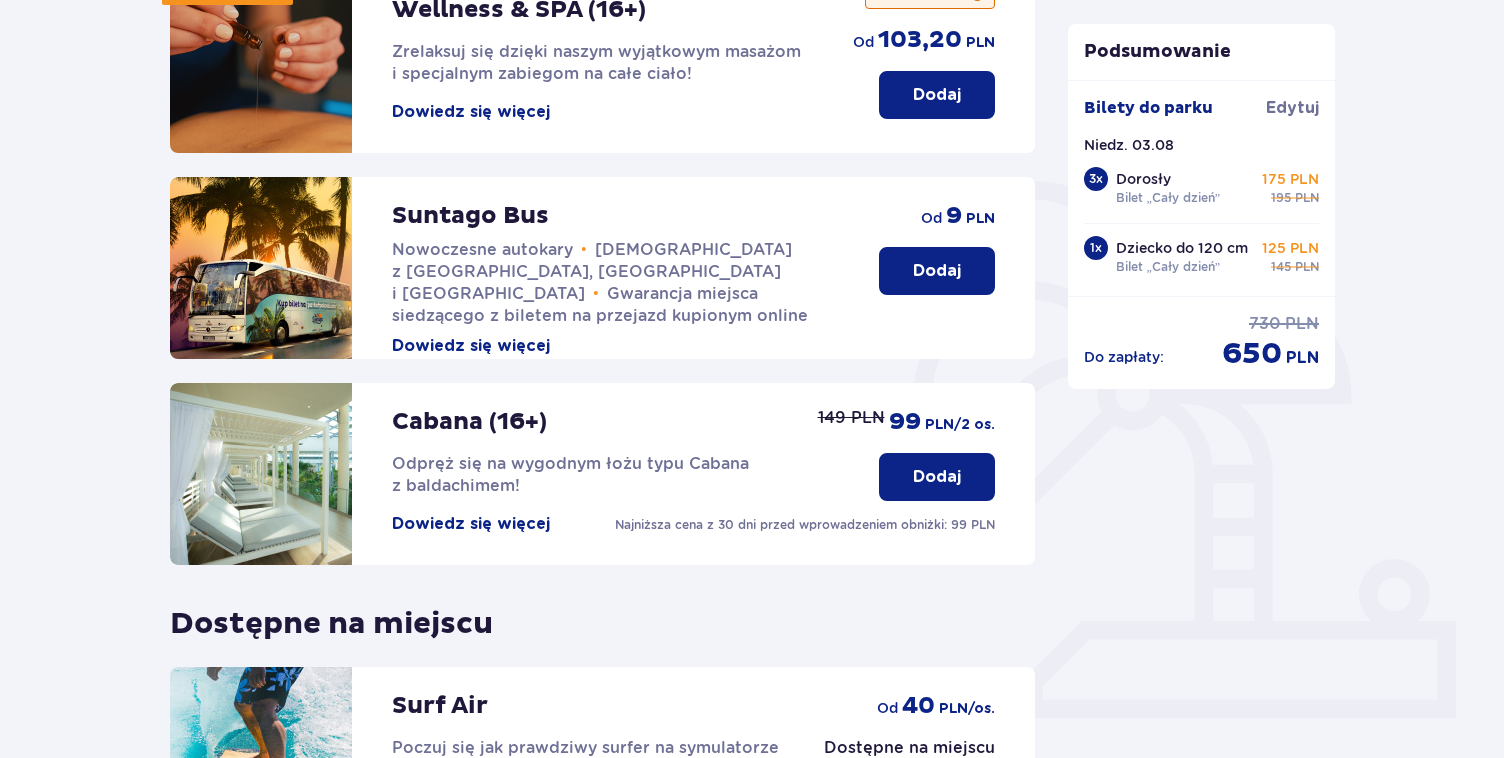 click on "Dodaj" at bounding box center (937, 271) 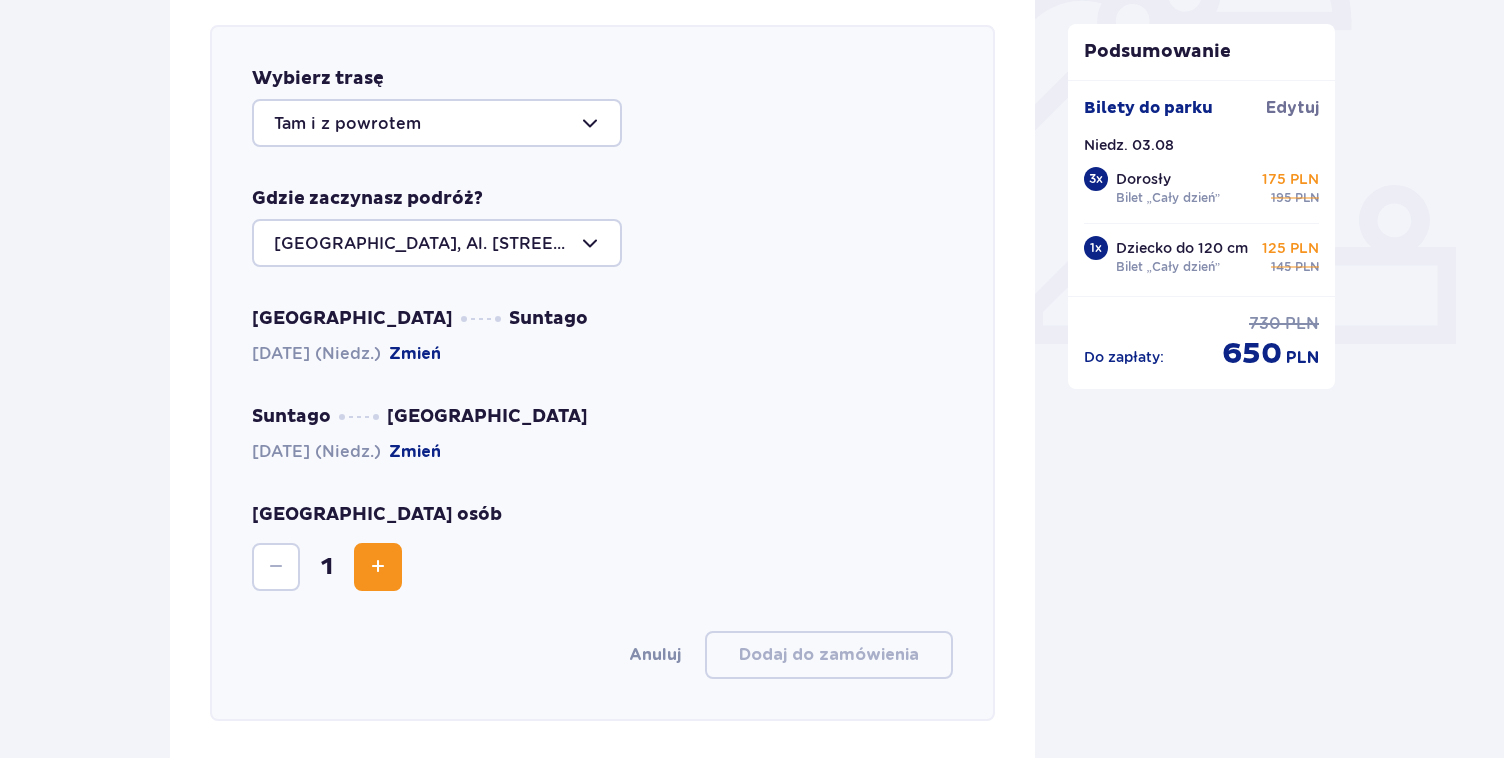 scroll, scrollTop: 690, scrollLeft: 0, axis: vertical 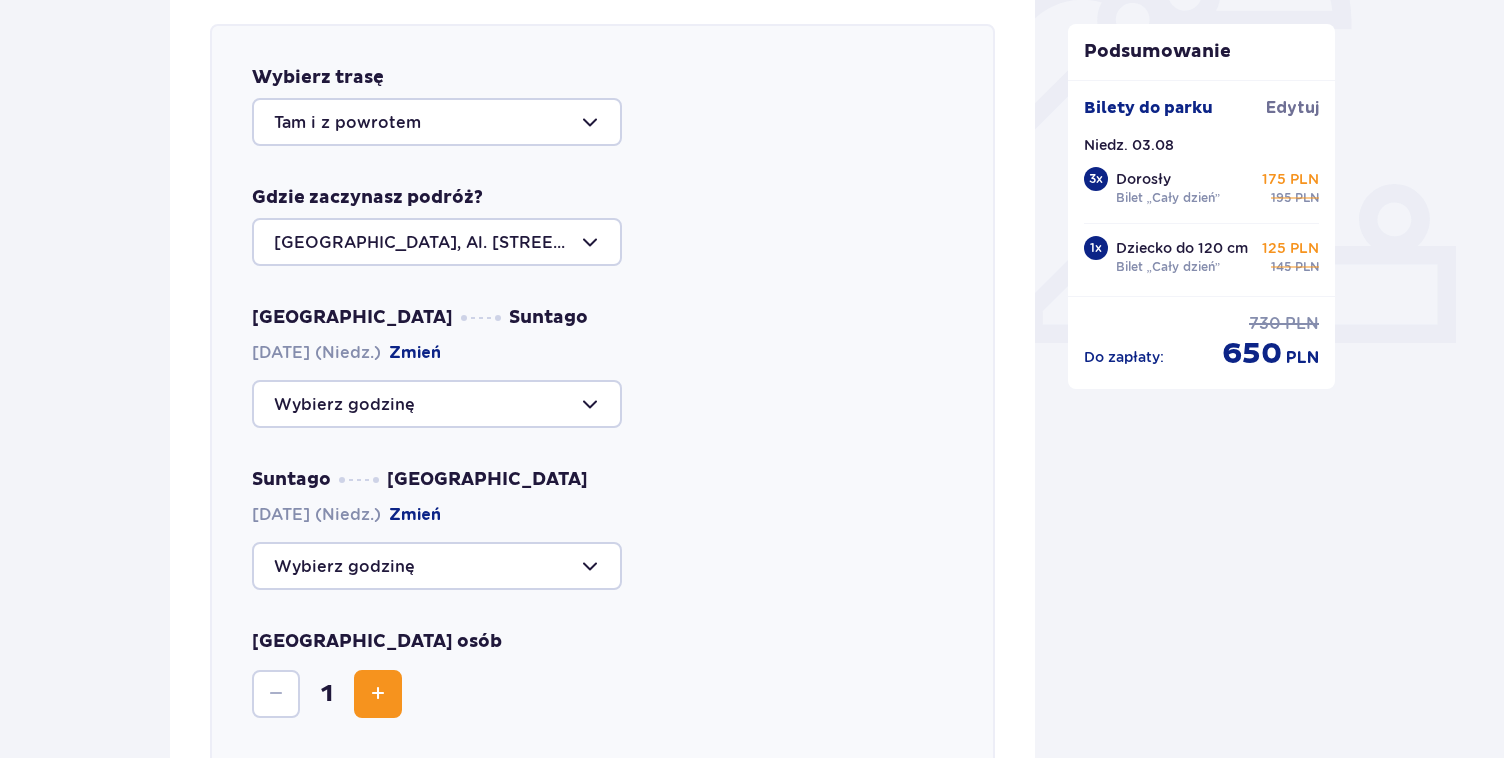 click at bounding box center [437, 122] 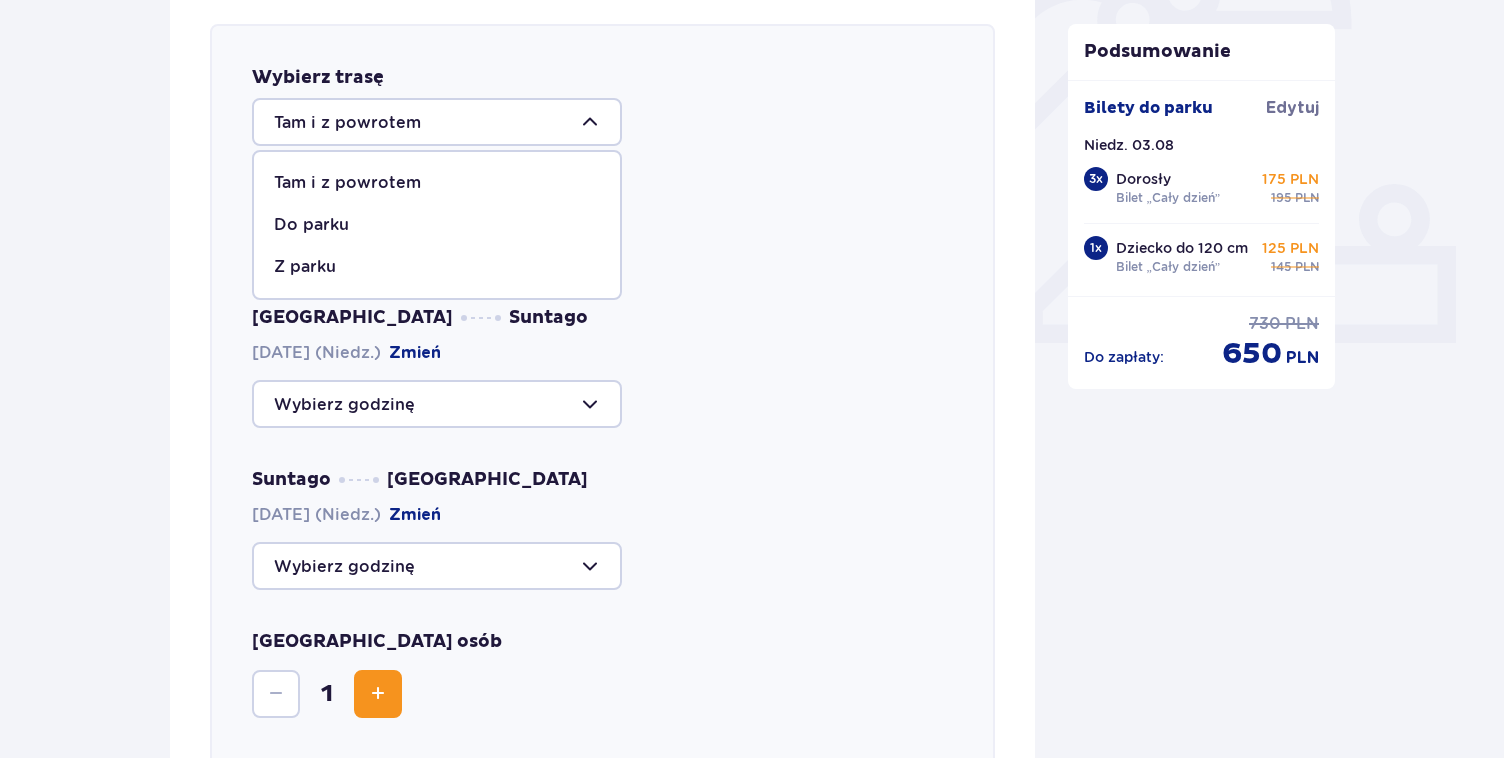click on "Tam i z powrotem" at bounding box center [347, 183] 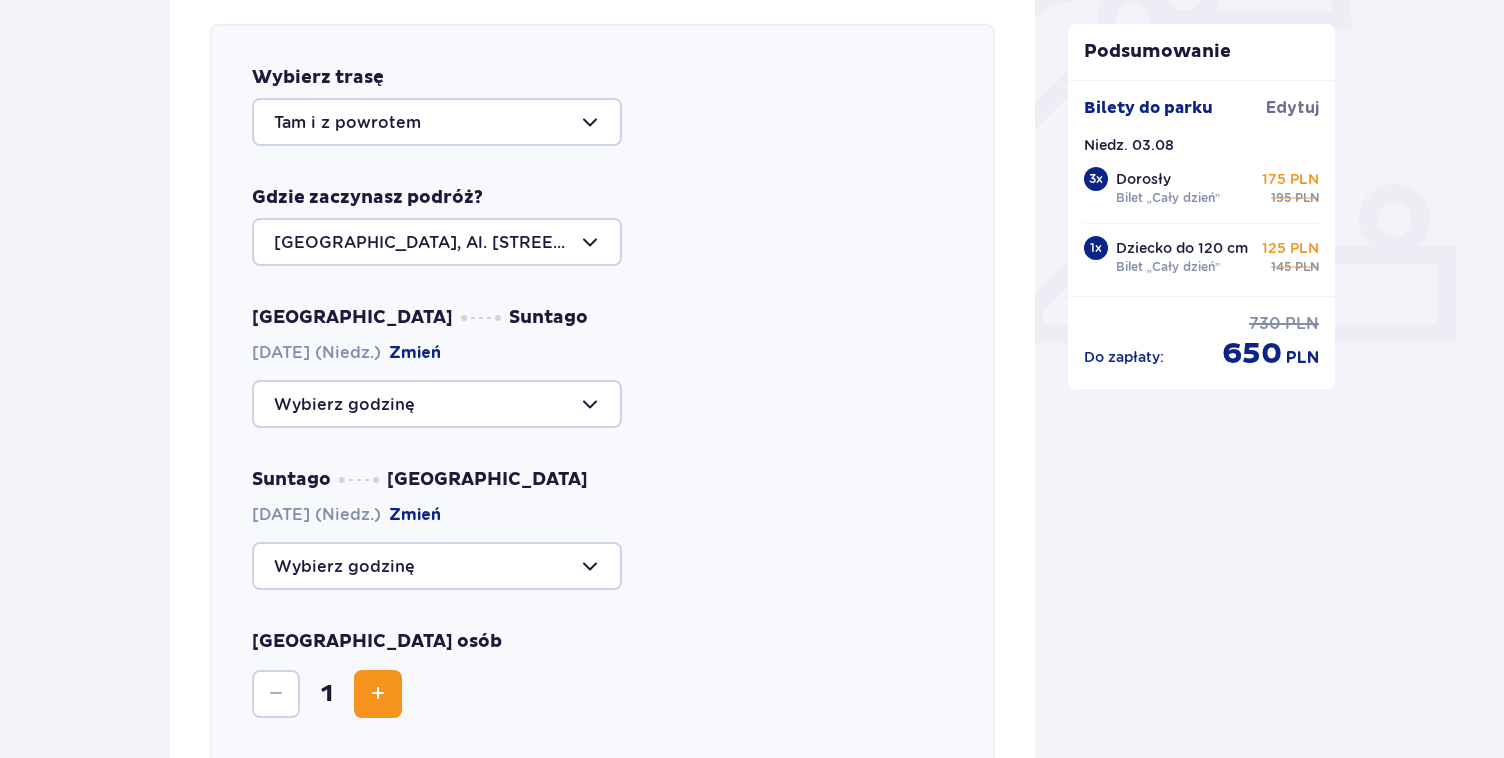 click at bounding box center [437, 242] 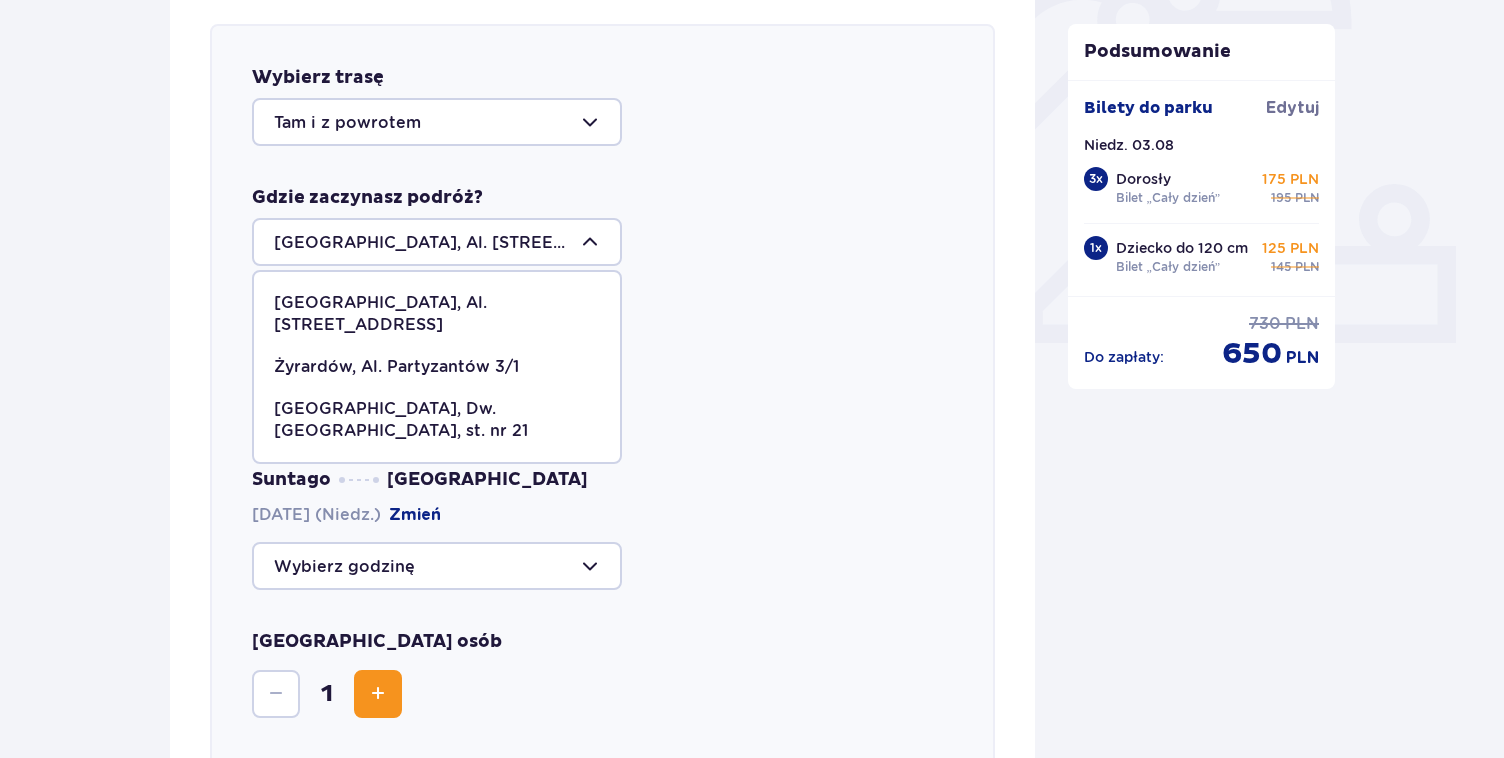 click on "Warszawa, Al. Jerozolimskie 56" at bounding box center [437, 314] 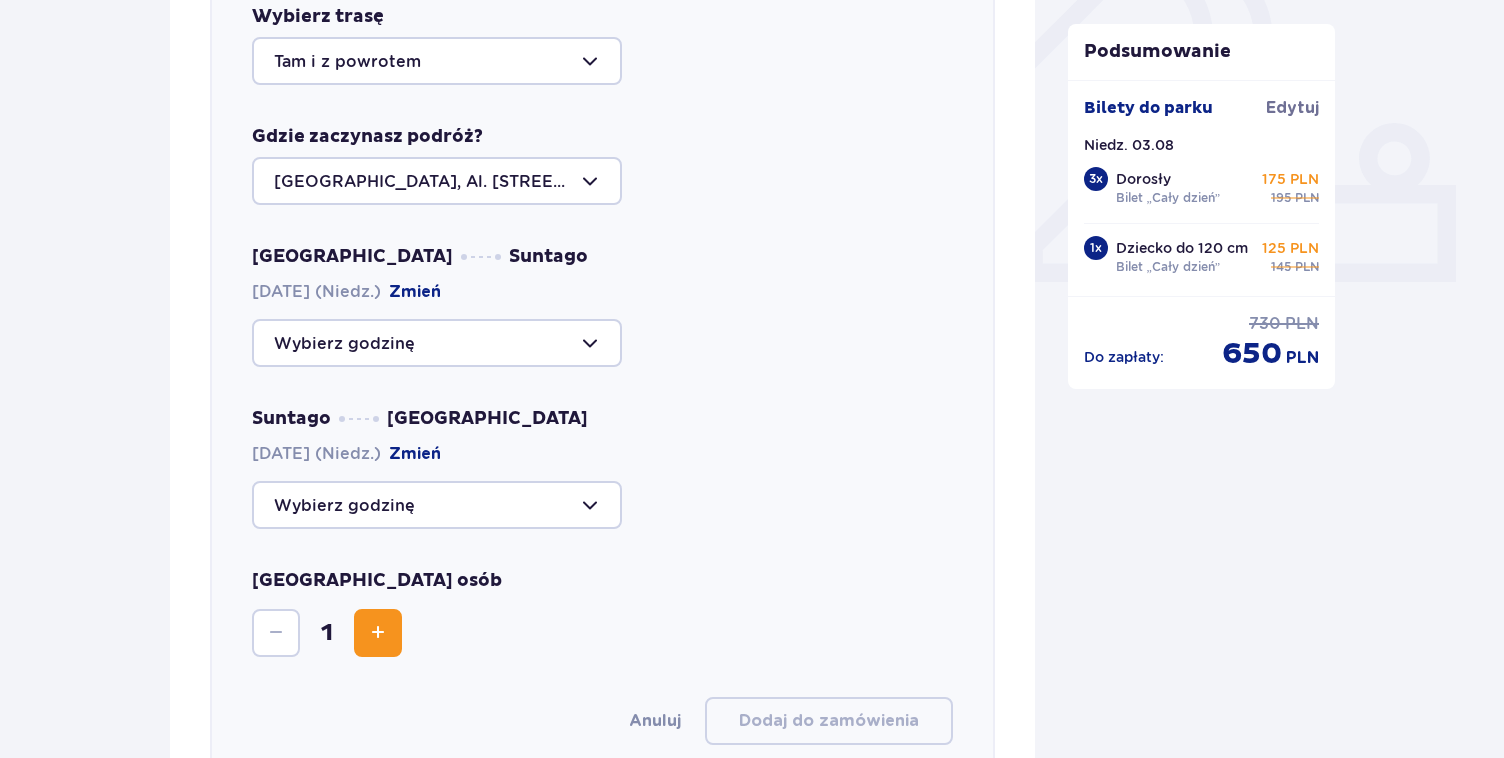 scroll, scrollTop: 783, scrollLeft: 0, axis: vertical 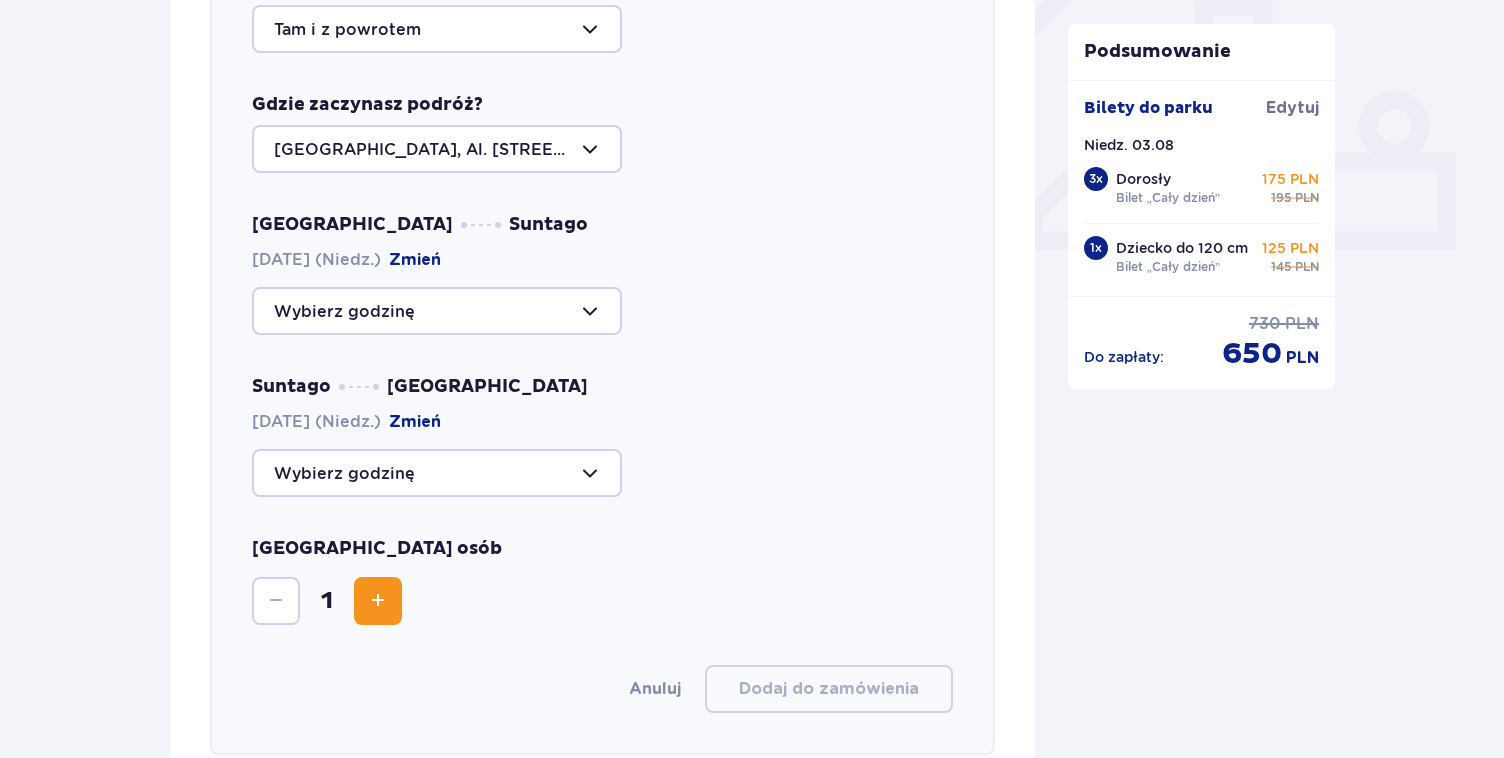 click at bounding box center (437, 311) 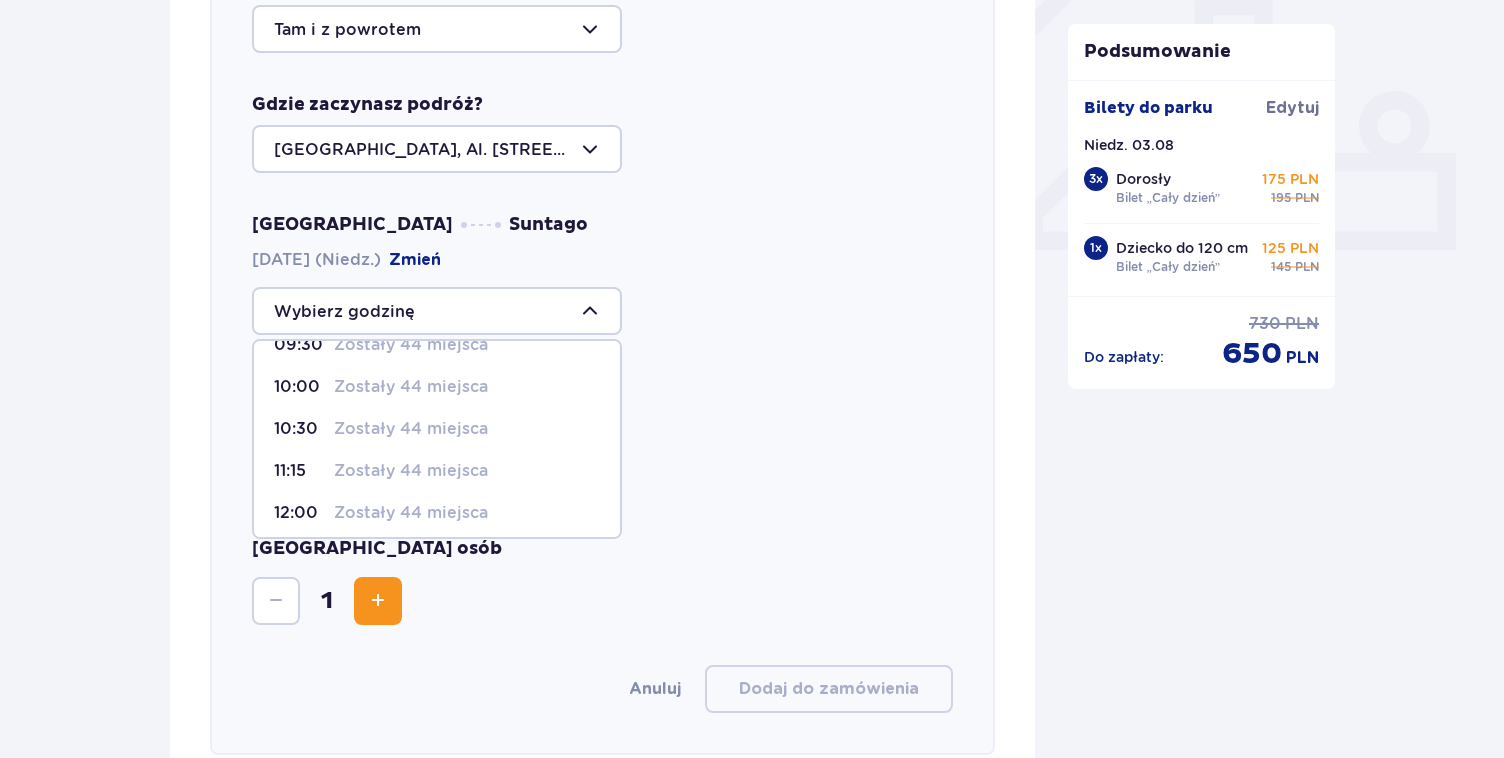 scroll, scrollTop: 64, scrollLeft: 0, axis: vertical 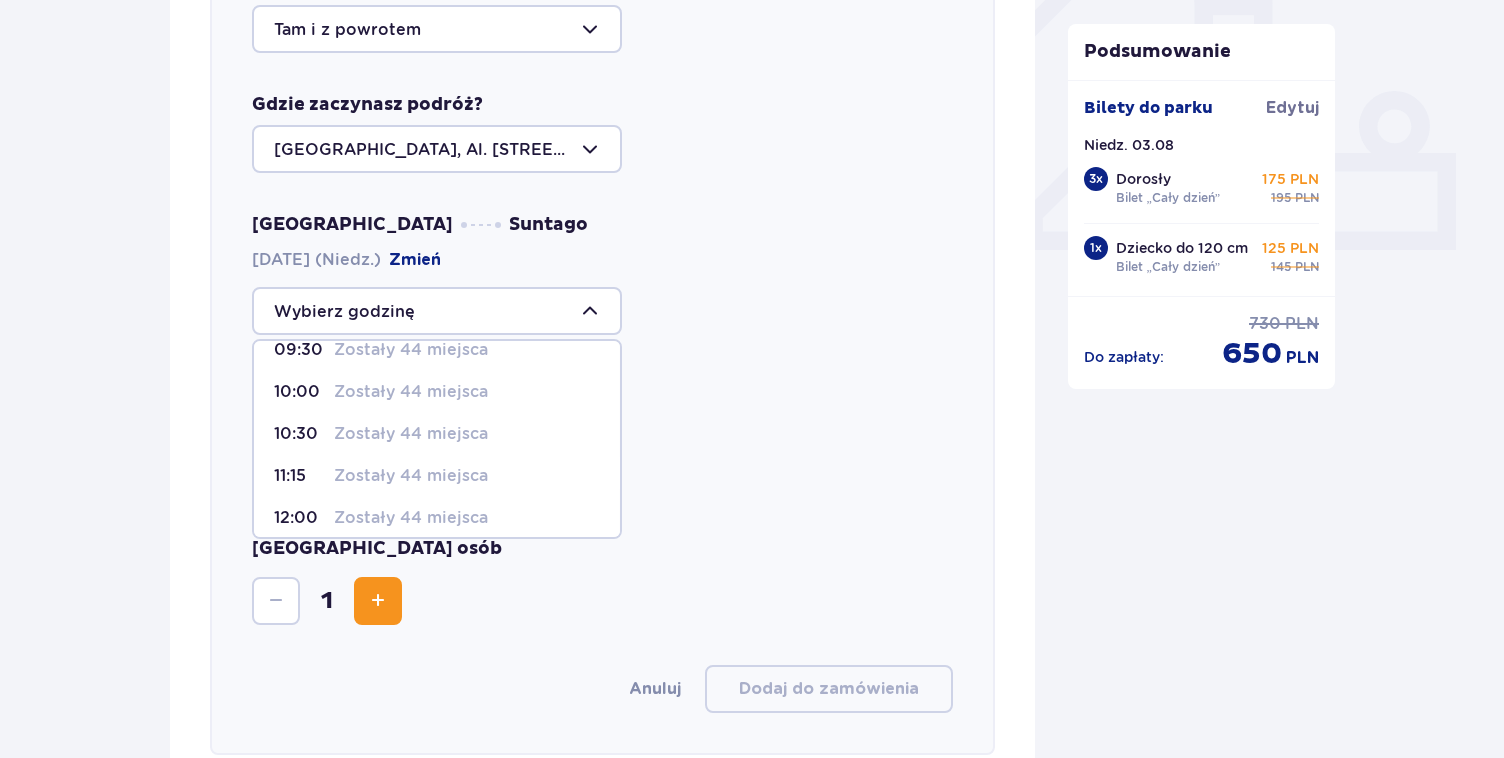 click on "Zostały 44 miejsca" at bounding box center (411, 392) 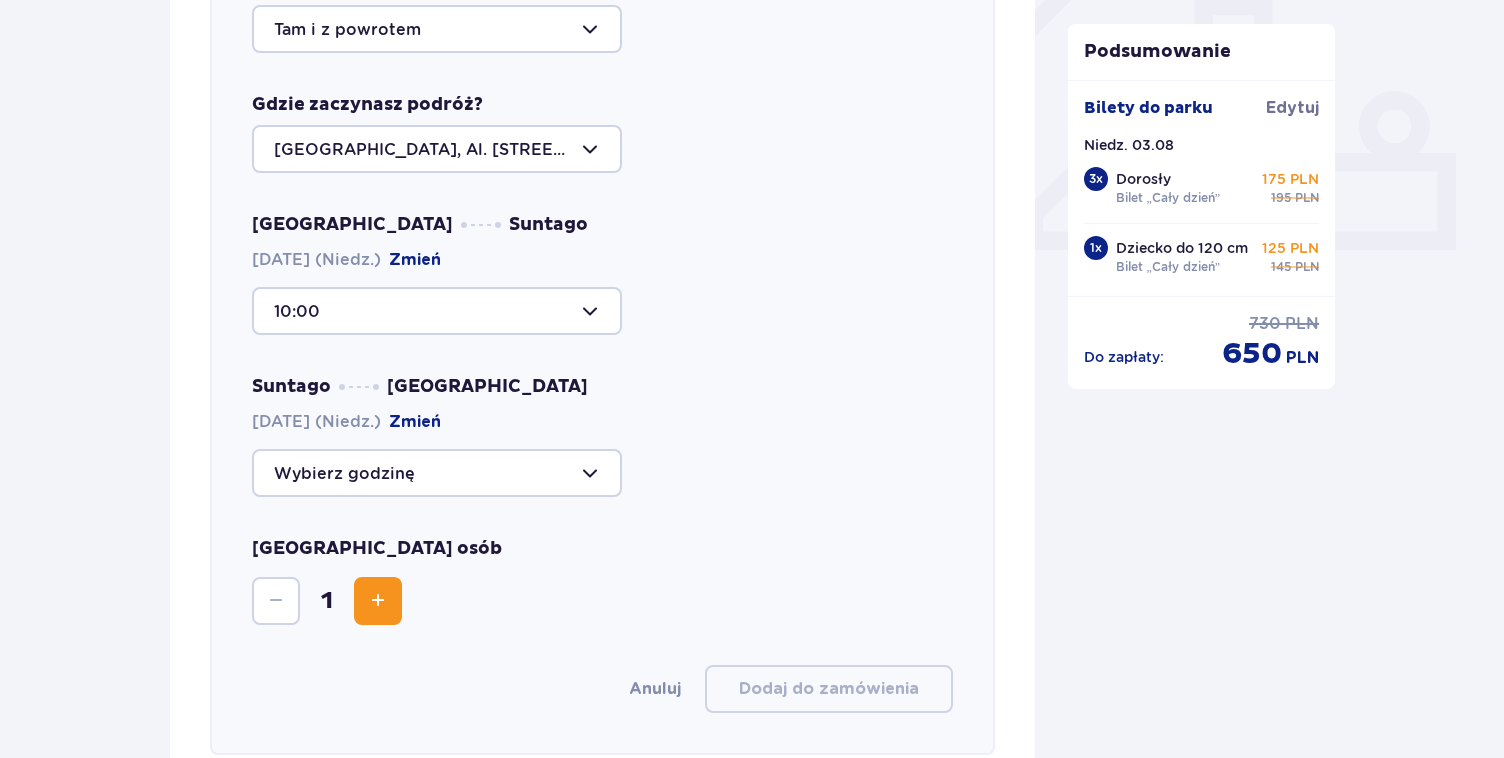 click at bounding box center (437, 311) 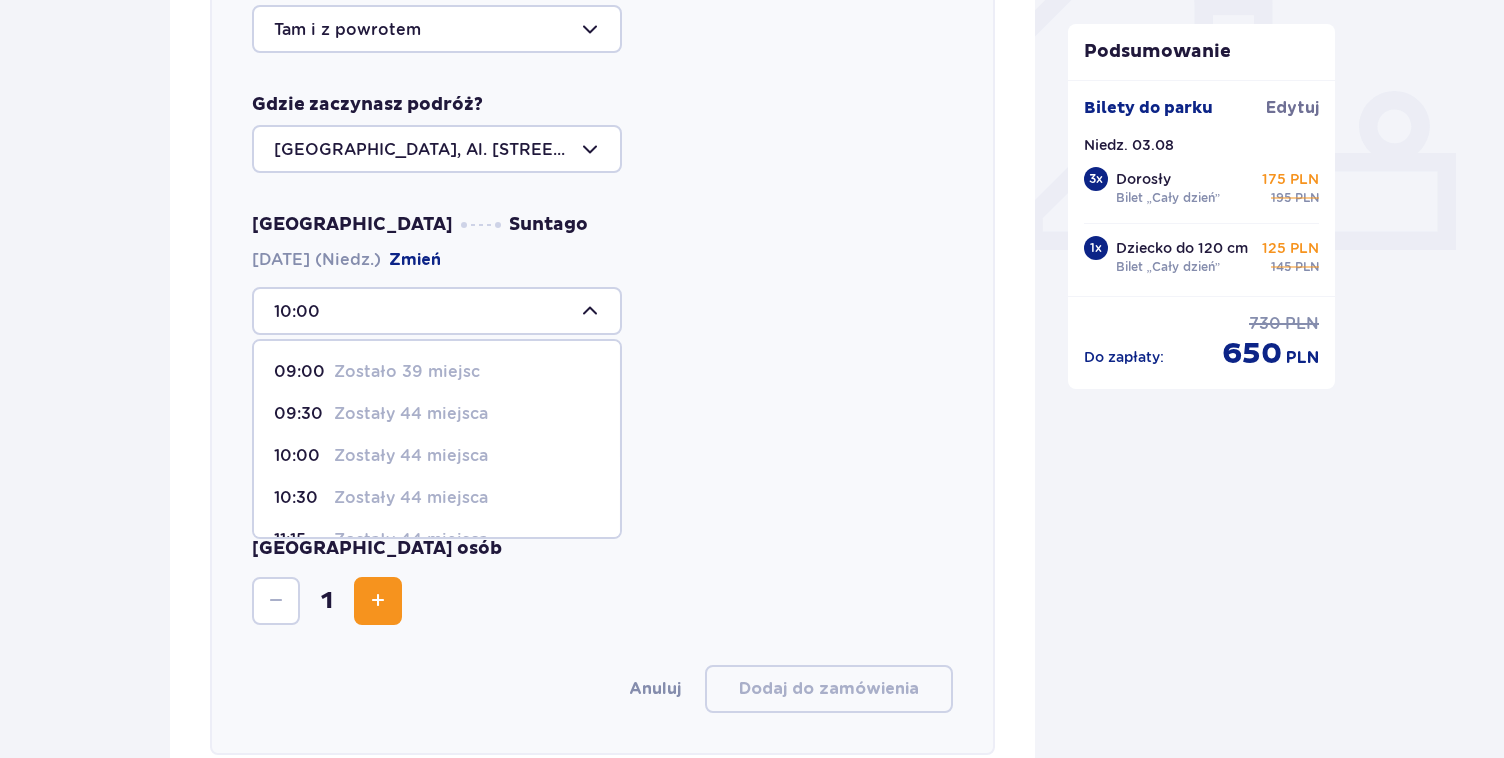 click on "10:30 Zostały 44 miejsca" at bounding box center [437, 498] 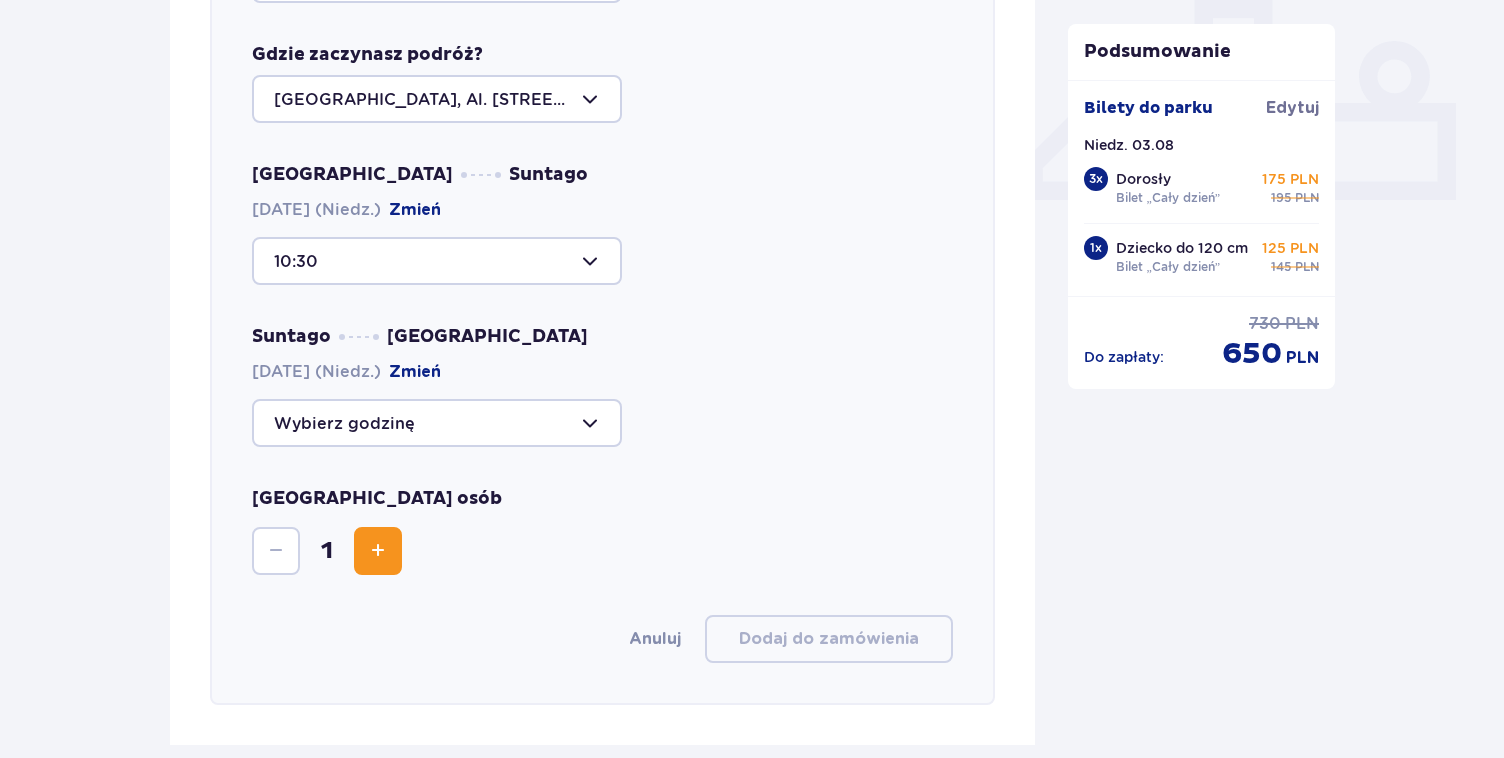 scroll, scrollTop: 841, scrollLeft: 0, axis: vertical 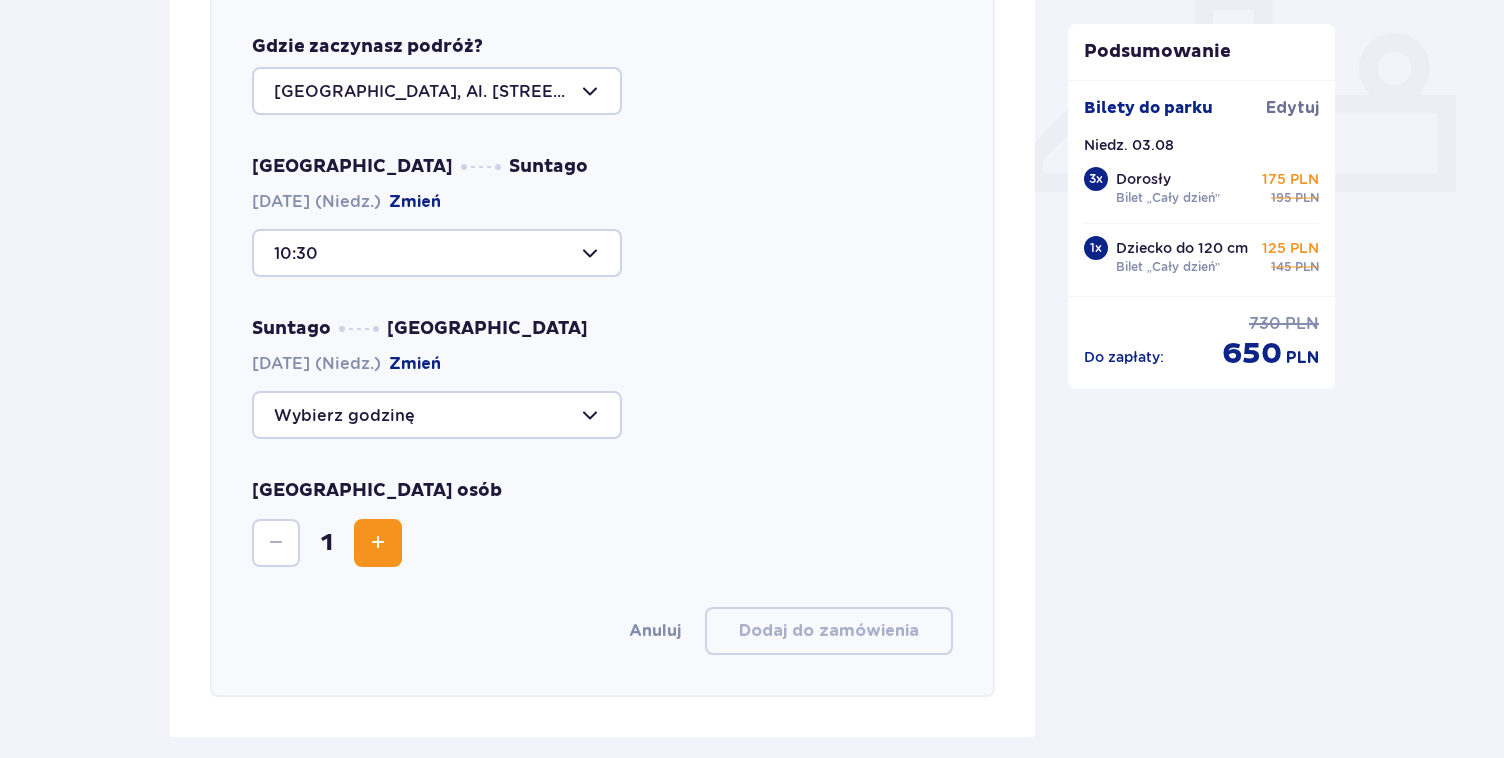 click at bounding box center (437, 415) 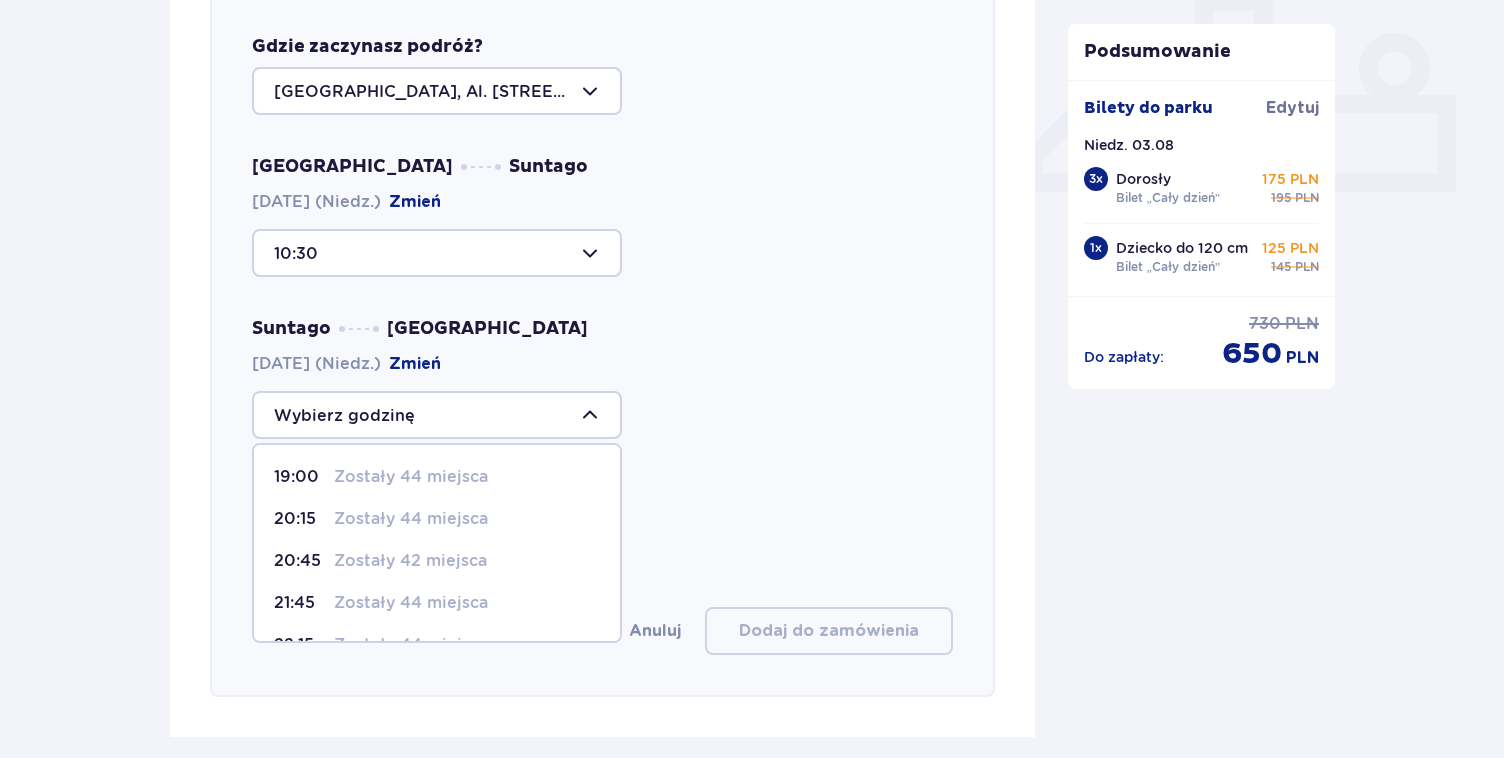 scroll, scrollTop: 205, scrollLeft: 0, axis: vertical 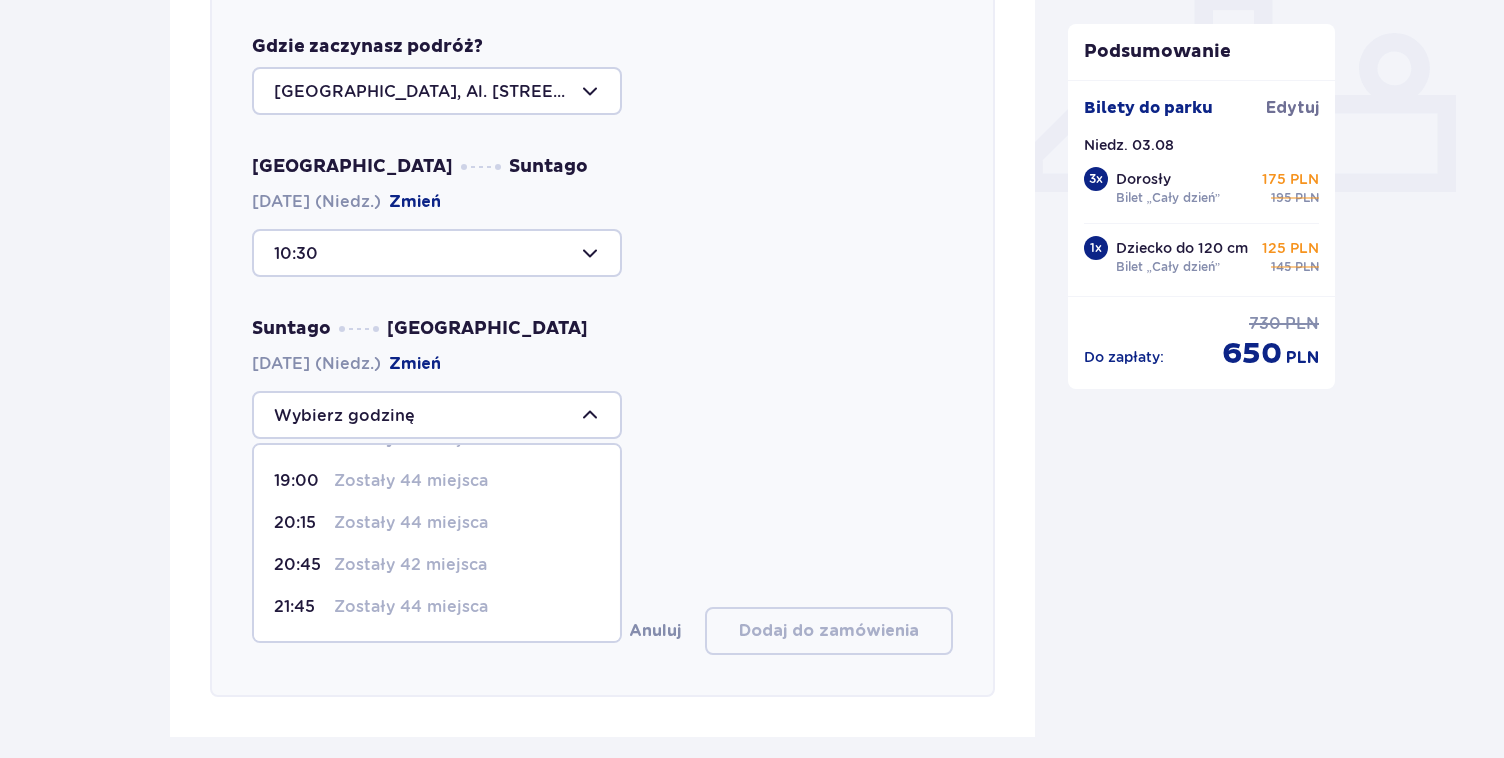 click on "Zostały 44 miejsca" at bounding box center (411, 523) 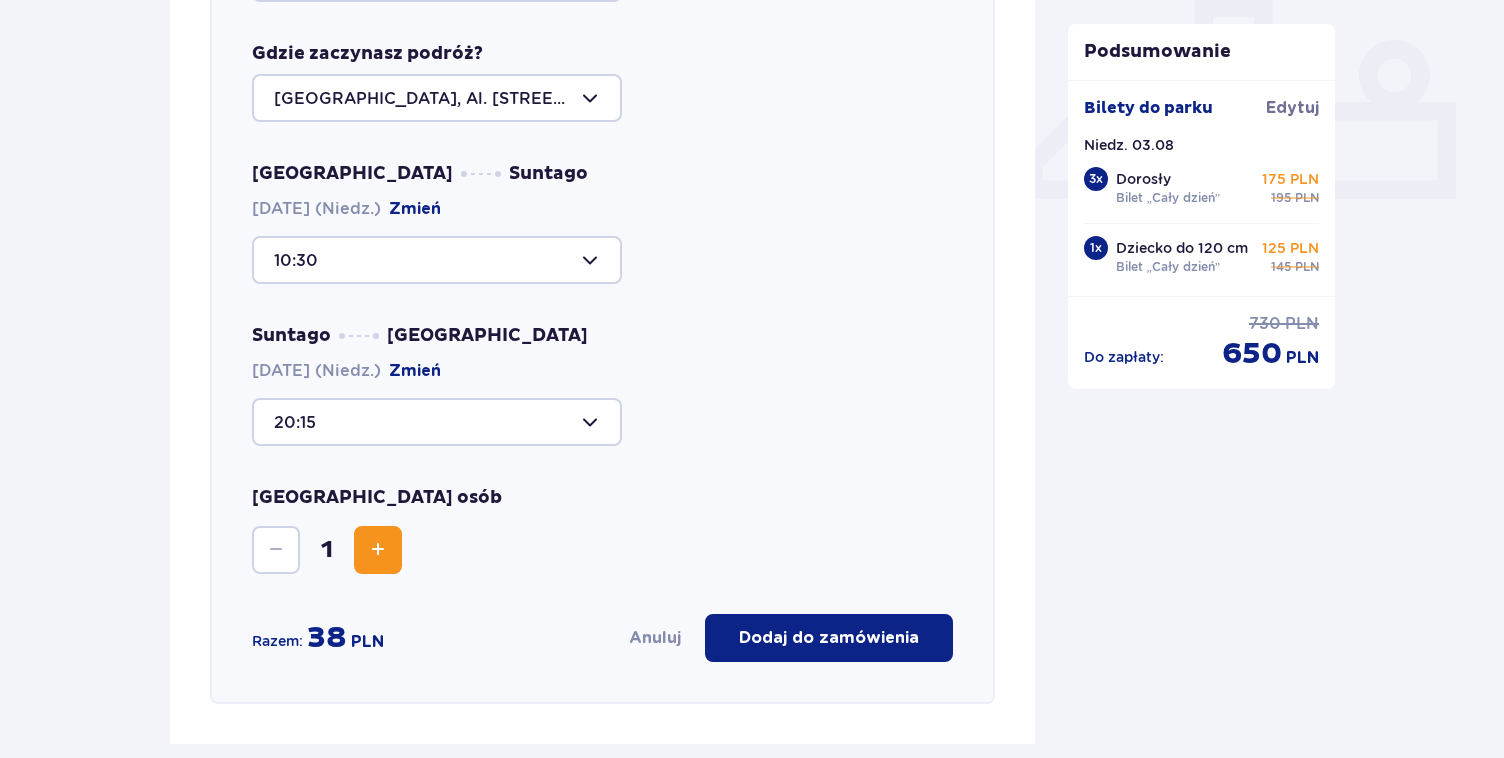 scroll, scrollTop: 844, scrollLeft: 0, axis: vertical 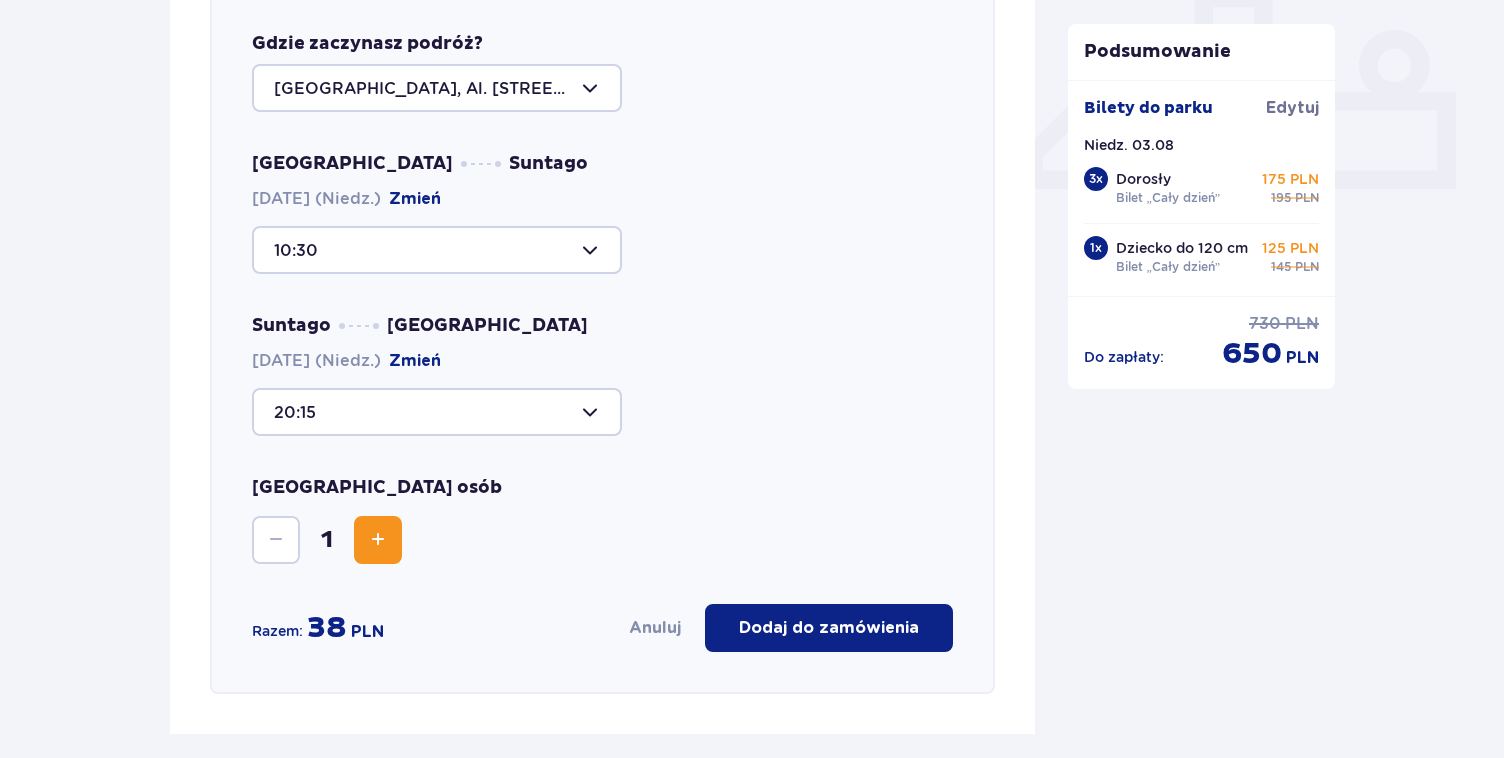 click at bounding box center (378, 540) 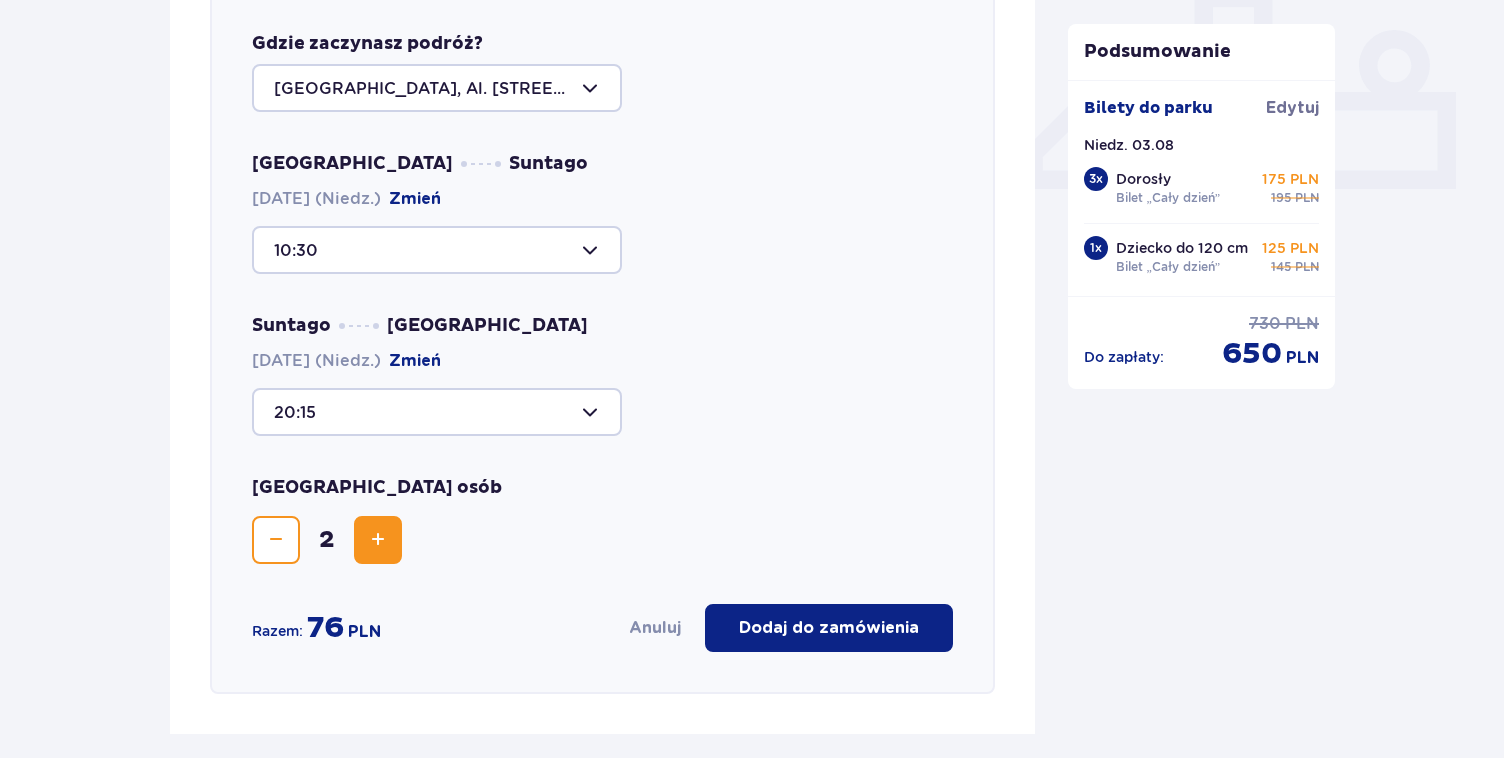 click at bounding box center (378, 540) 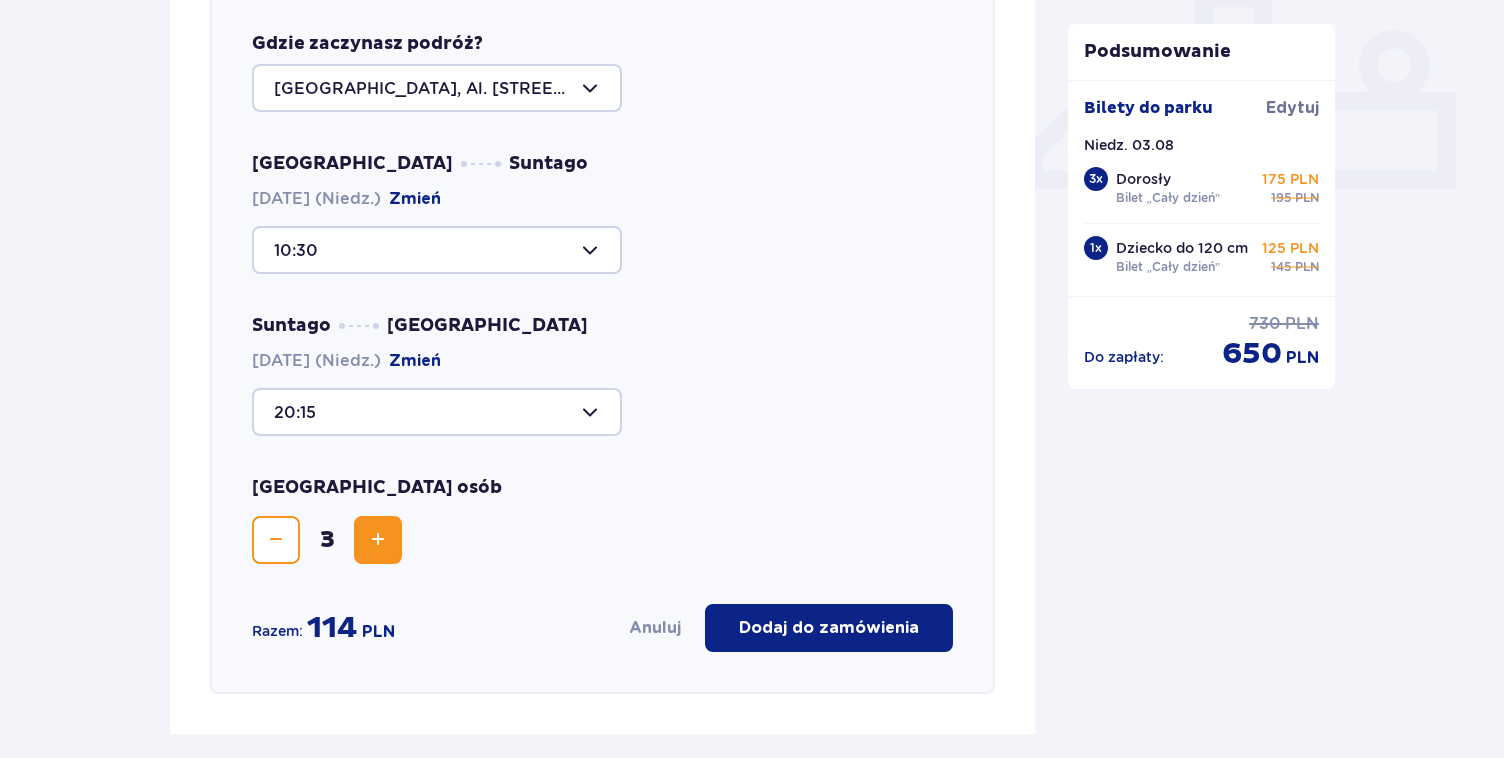 click at bounding box center [378, 540] 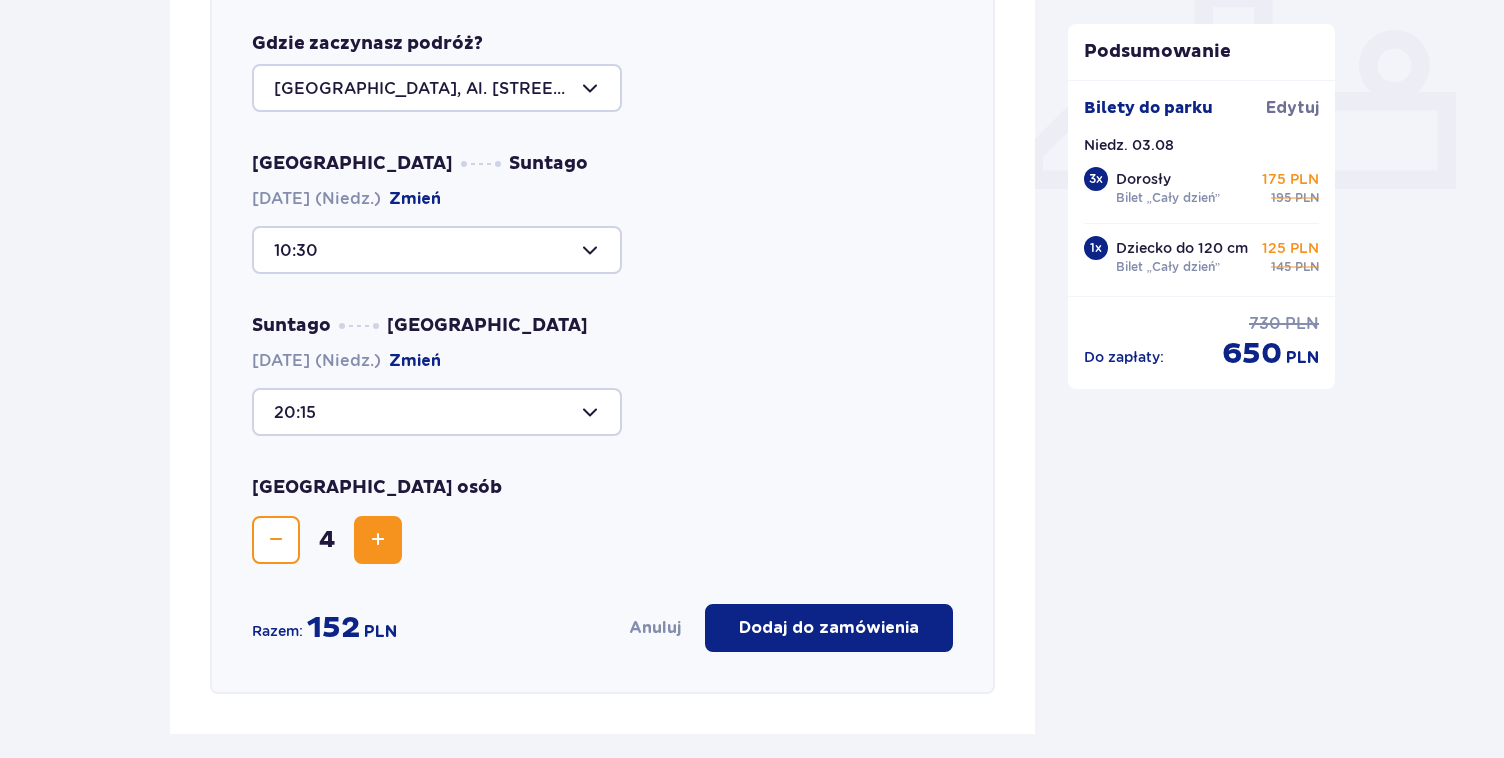 click on "Dodaj do zamówienia" at bounding box center (829, 628) 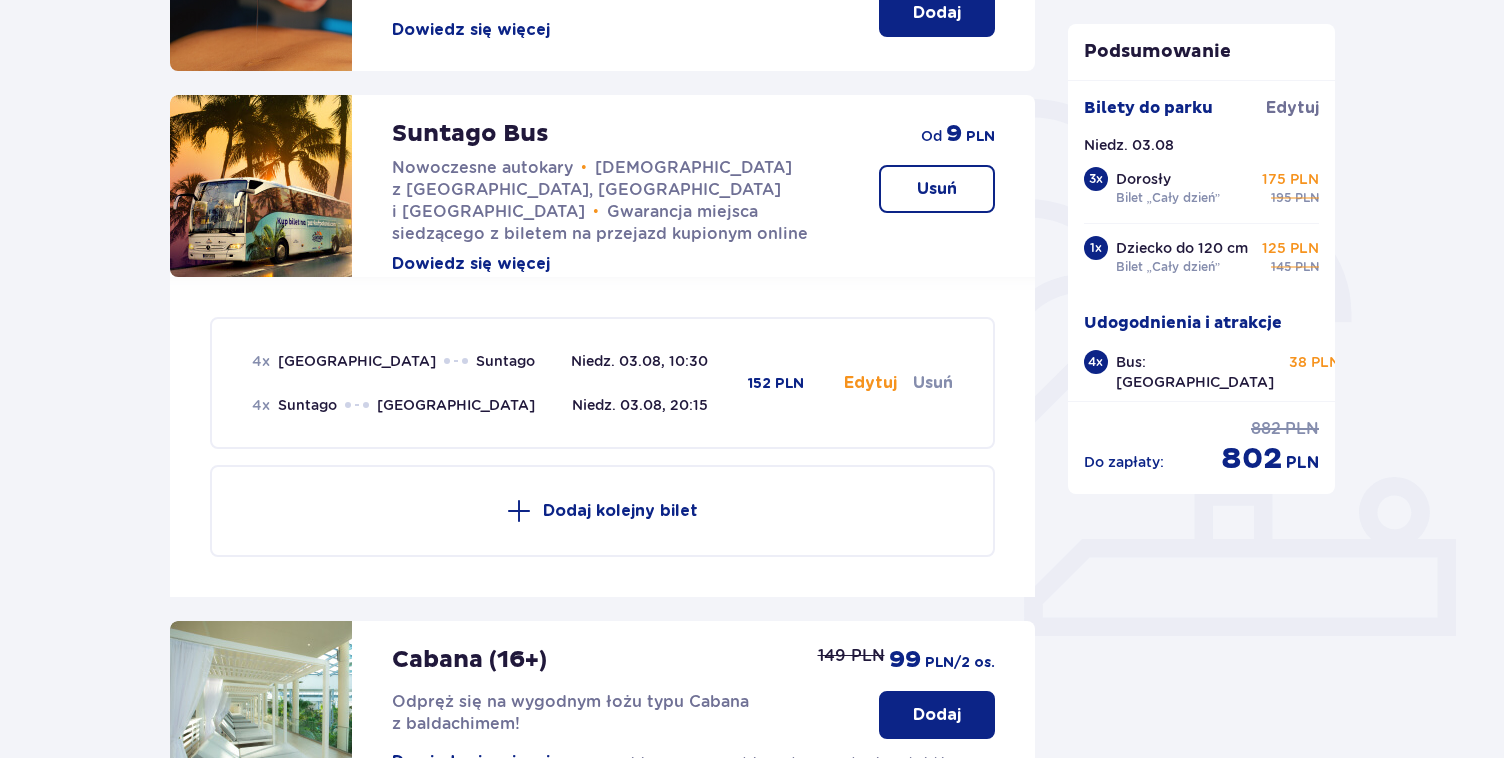 scroll, scrollTop: 457, scrollLeft: 0, axis: vertical 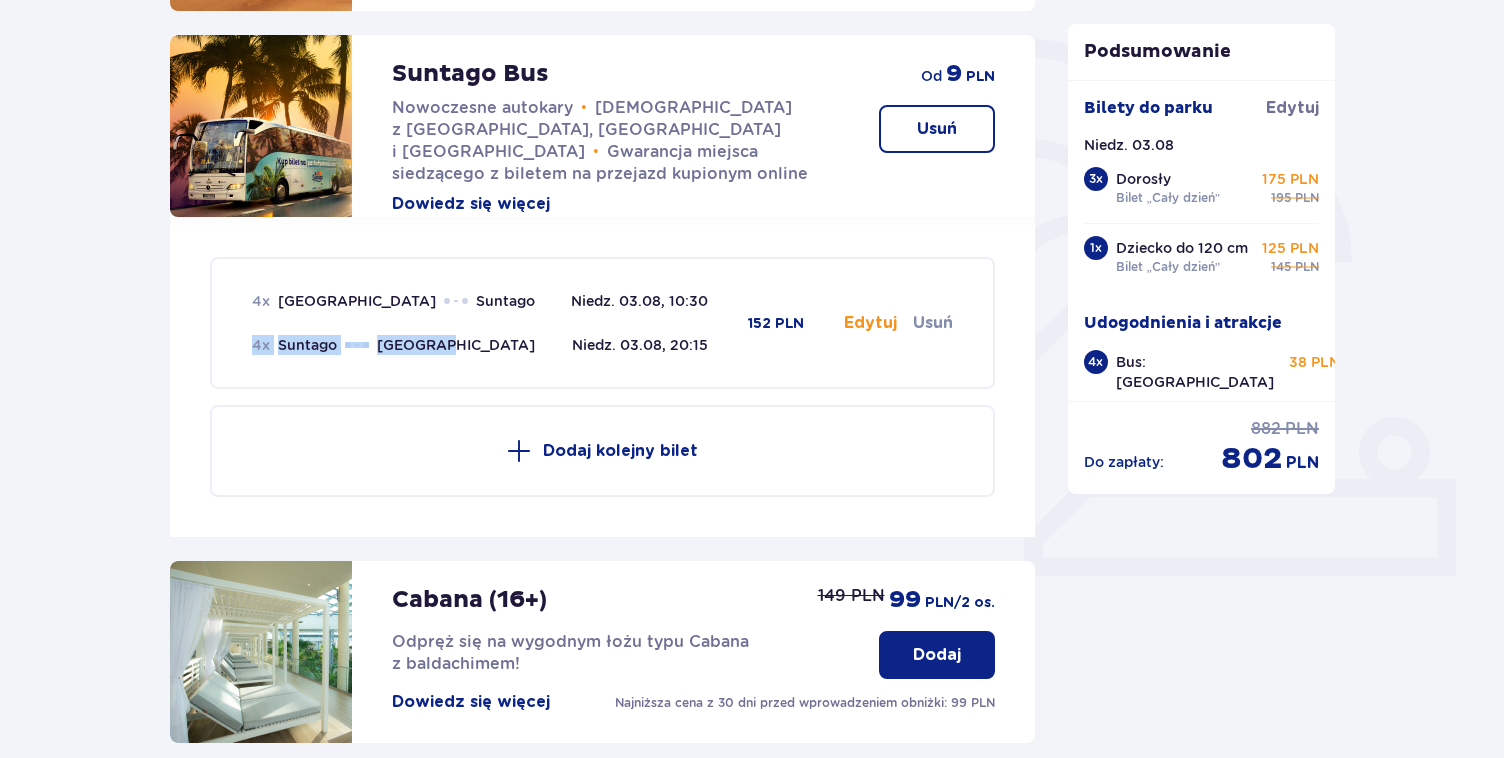 drag, startPoint x: 253, startPoint y: 349, endPoint x: 476, endPoint y: 363, distance: 223.43903 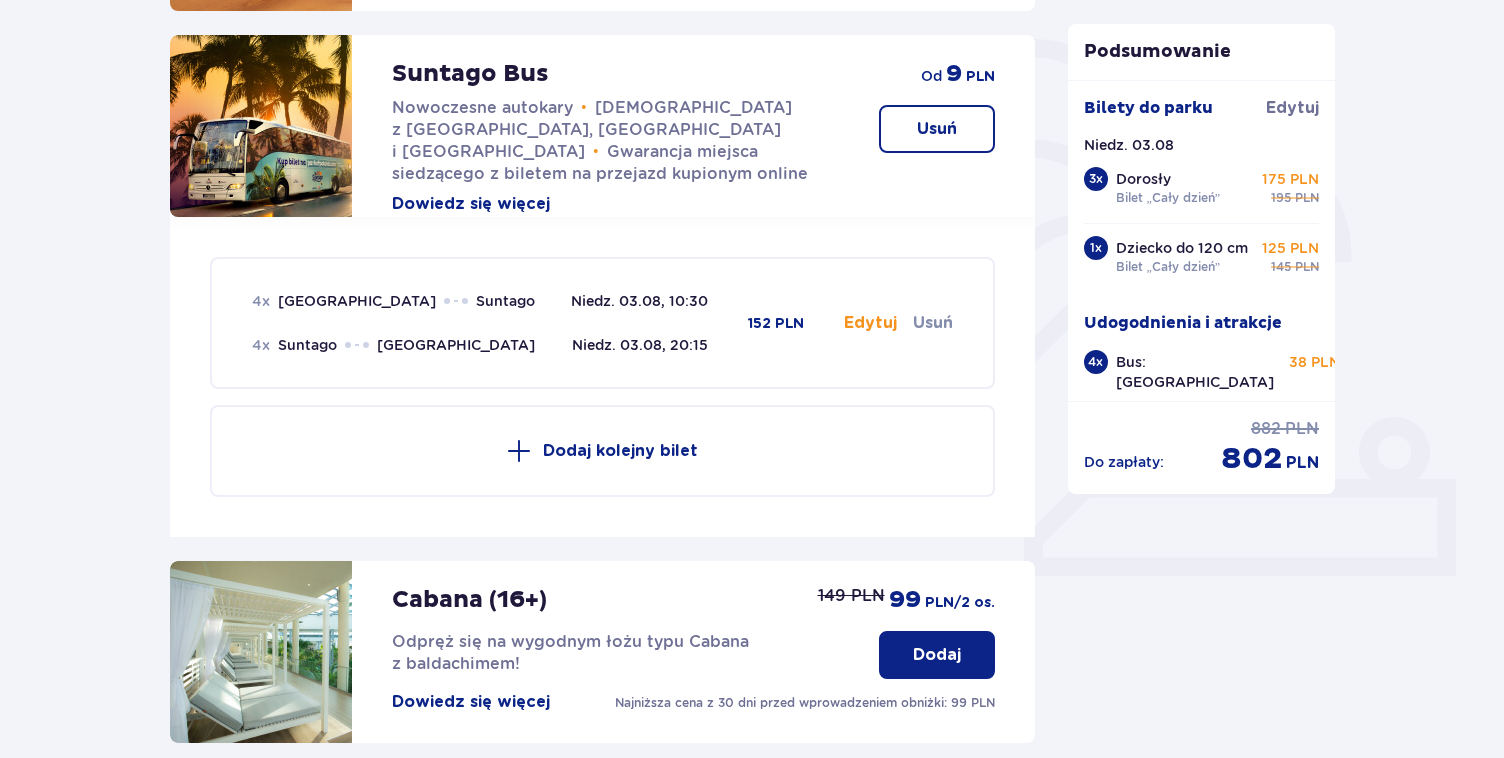 click on "4 x Warszawa Suntago Niedz. 03.08, 10:30 4 x Suntago Warszawa Niedz. 03.08, 20:15 152 PLN Edytuj Usuń" at bounding box center (602, 323) 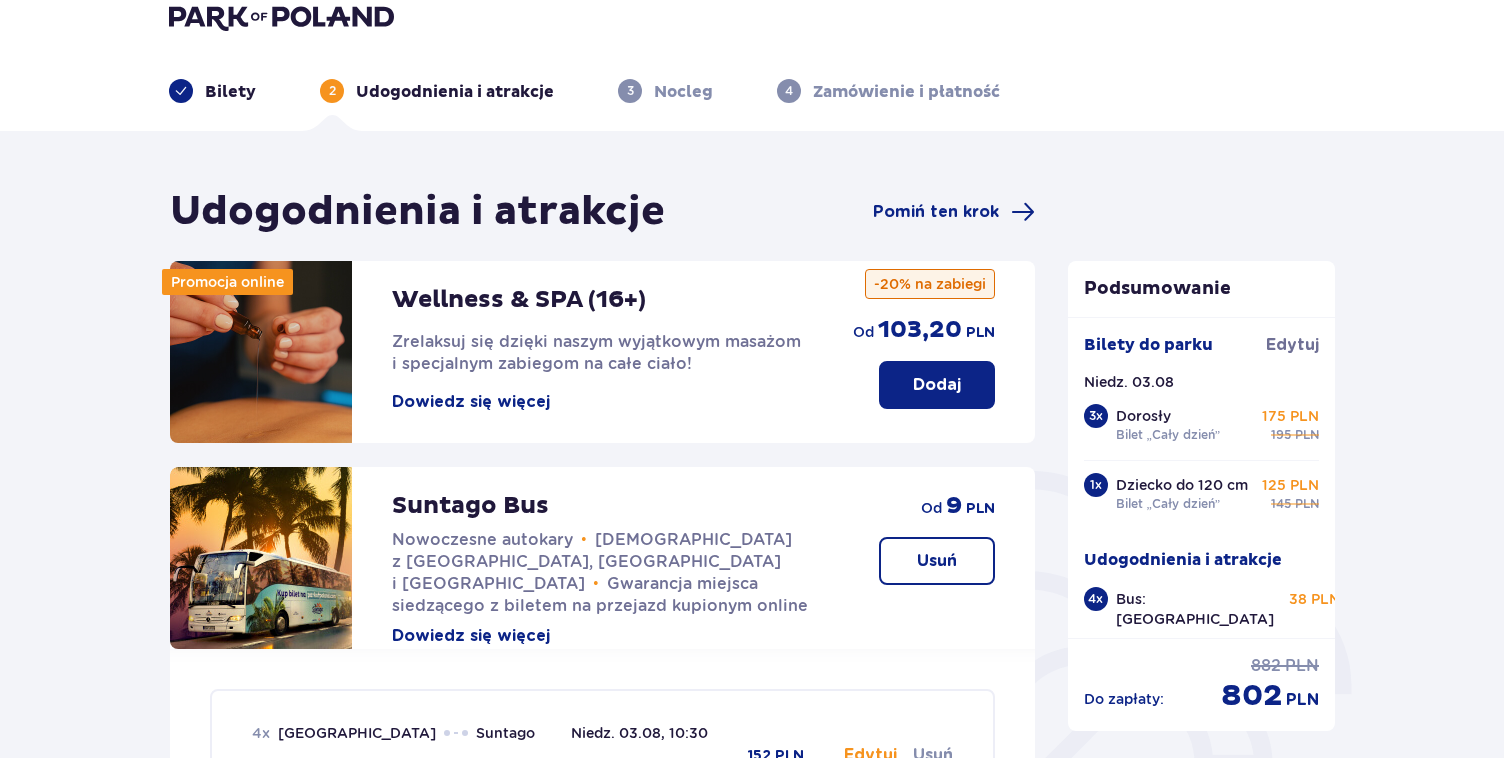 scroll, scrollTop: 0, scrollLeft: 0, axis: both 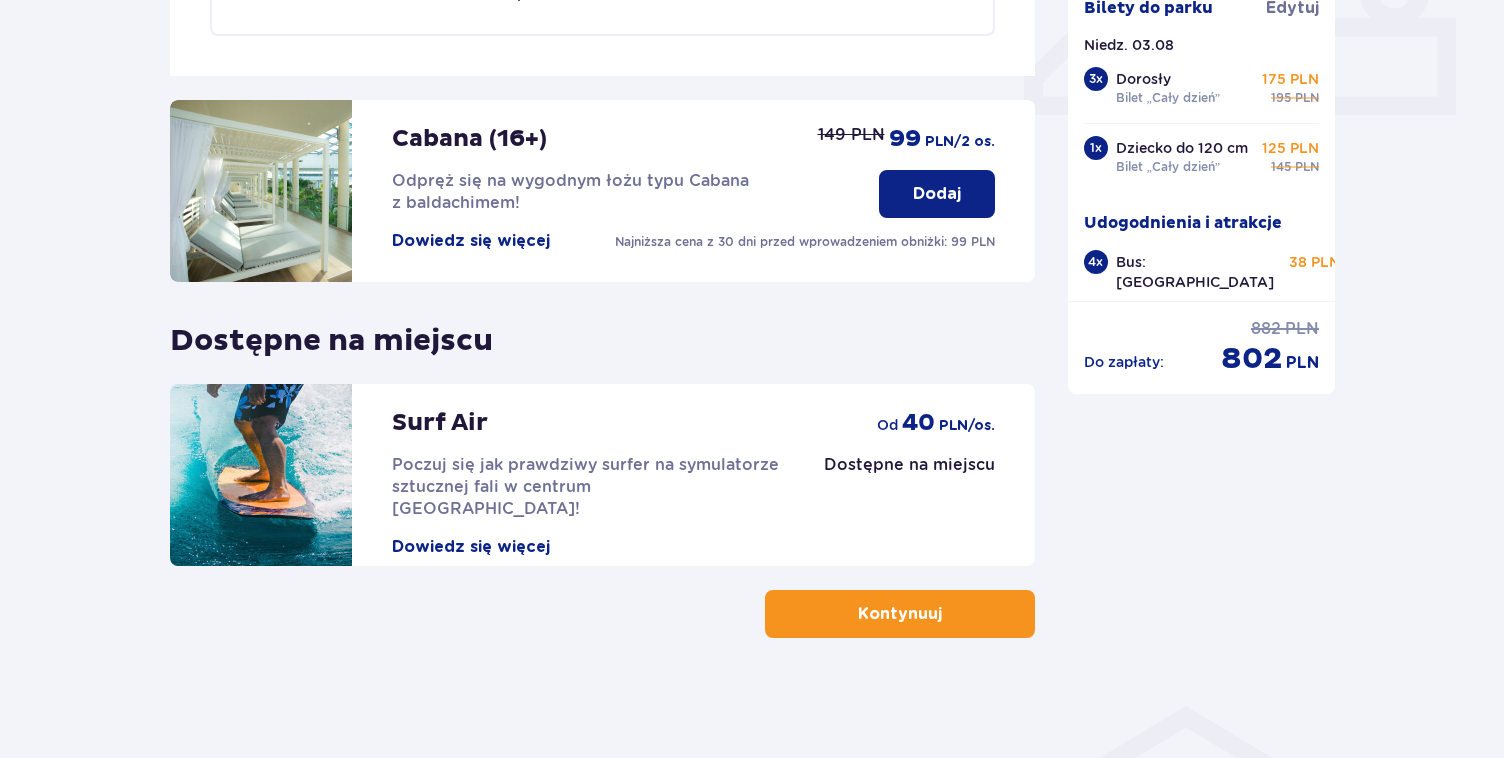 click at bounding box center (946, 614) 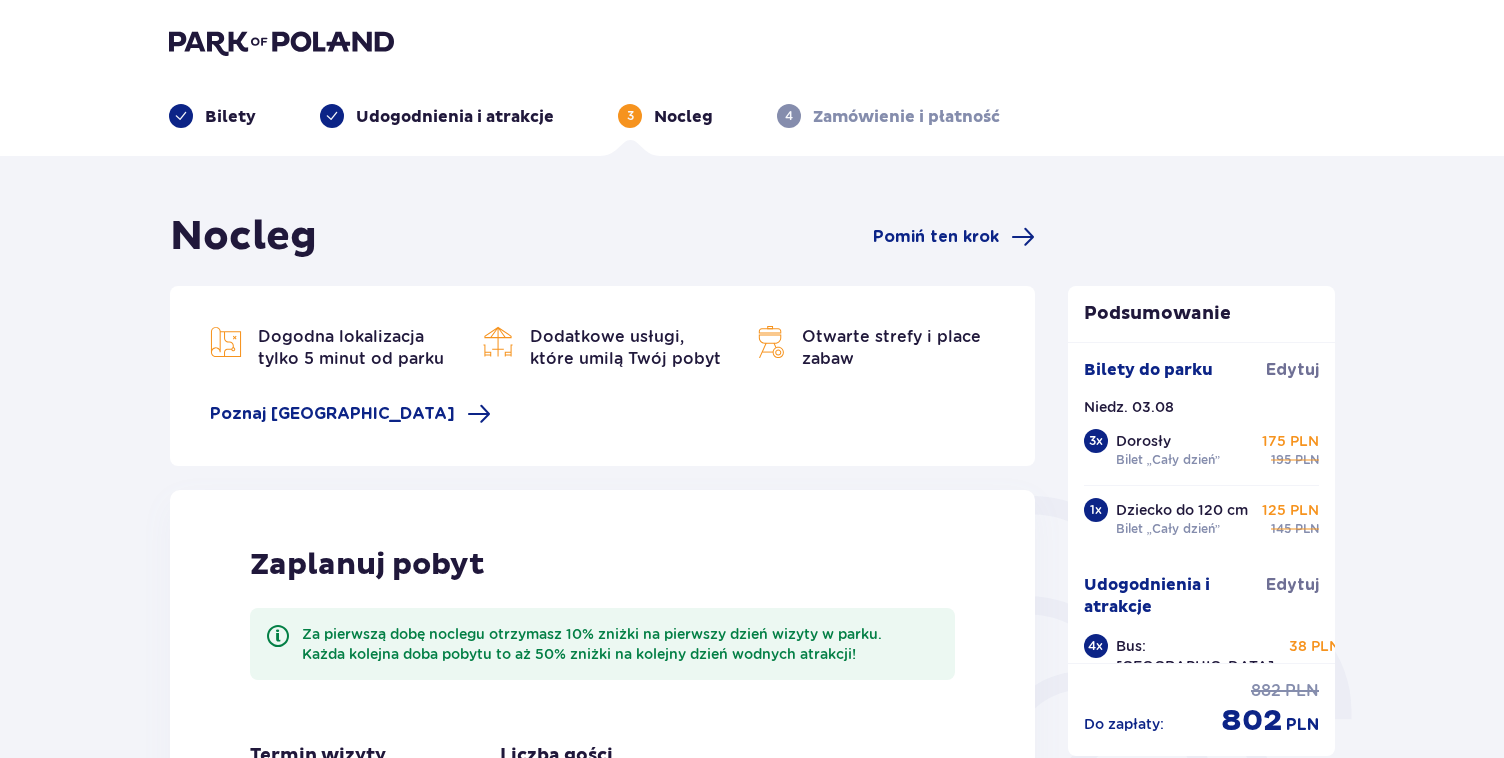 scroll, scrollTop: 392, scrollLeft: 0, axis: vertical 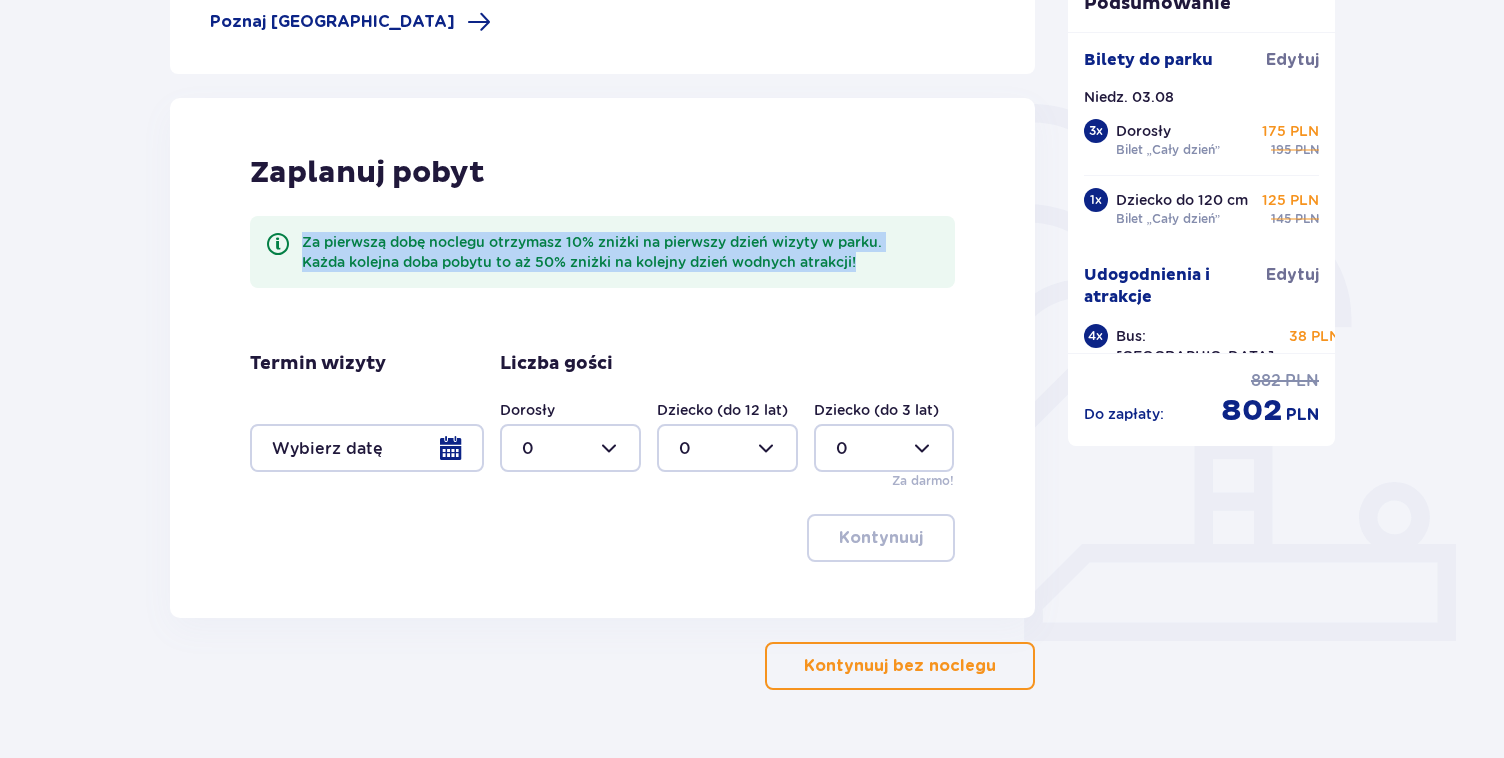 drag, startPoint x: 847, startPoint y: 268, endPoint x: 337, endPoint y: 248, distance: 510.392 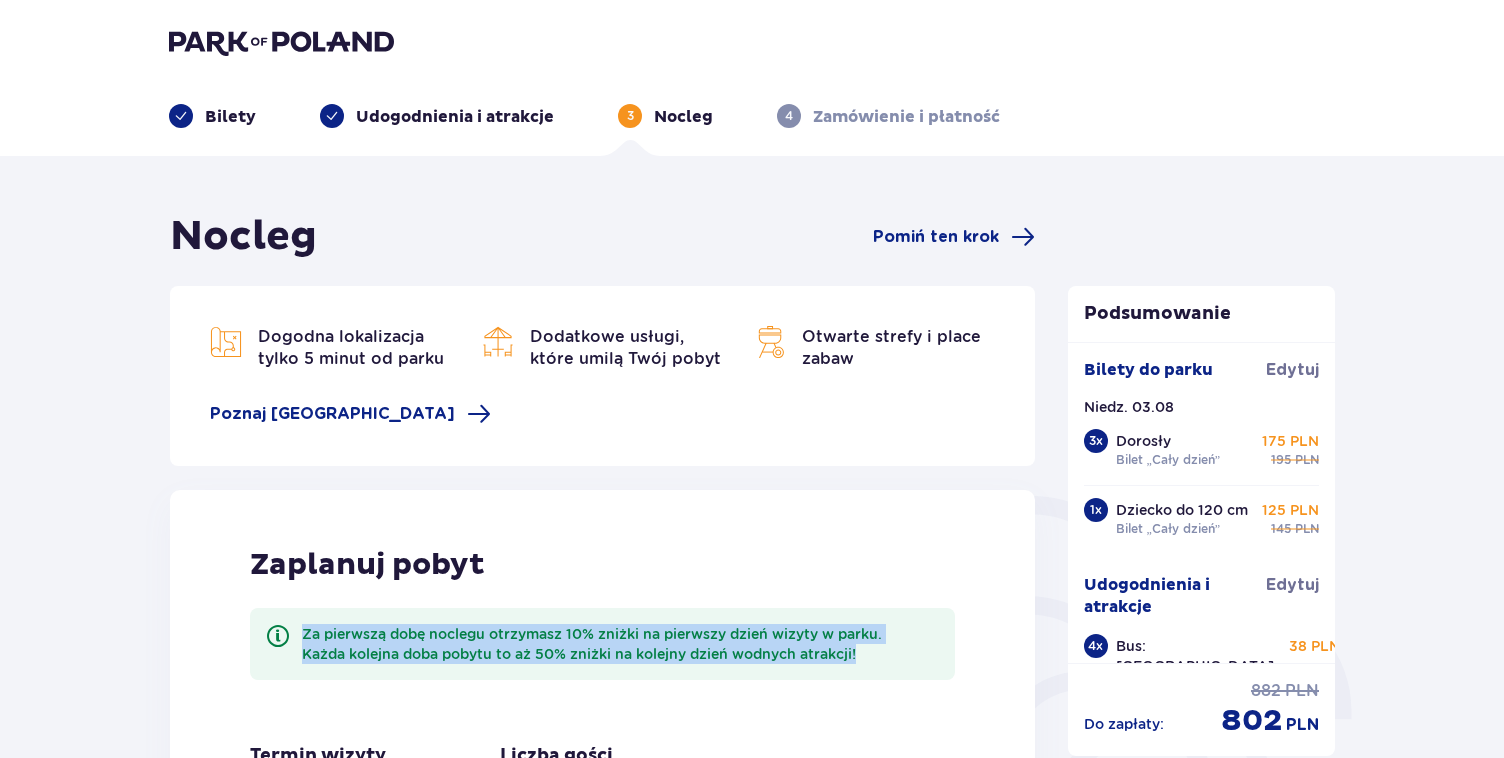 scroll, scrollTop: 444, scrollLeft: 0, axis: vertical 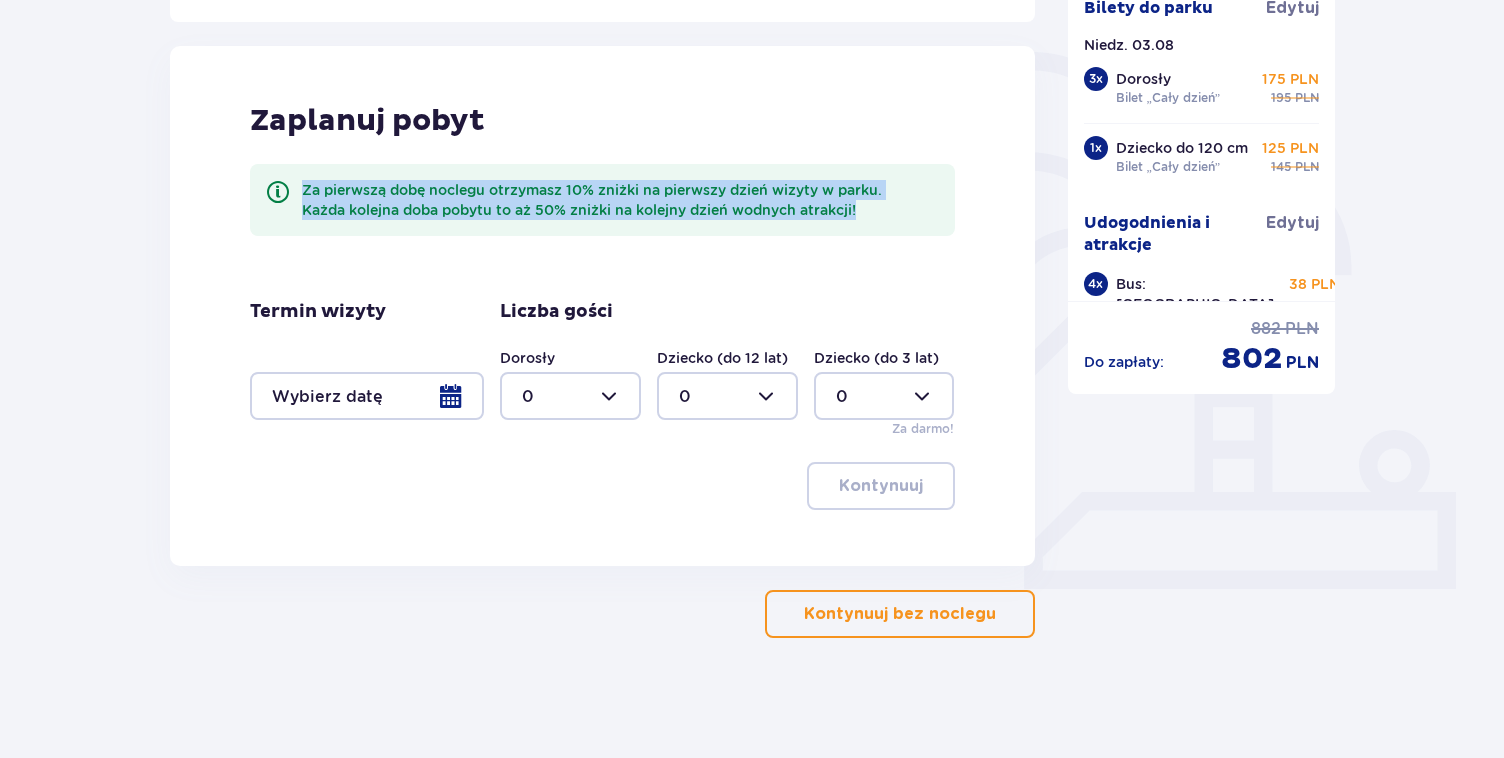 click on "Kontynuuj bez noclegu" at bounding box center (900, 614) 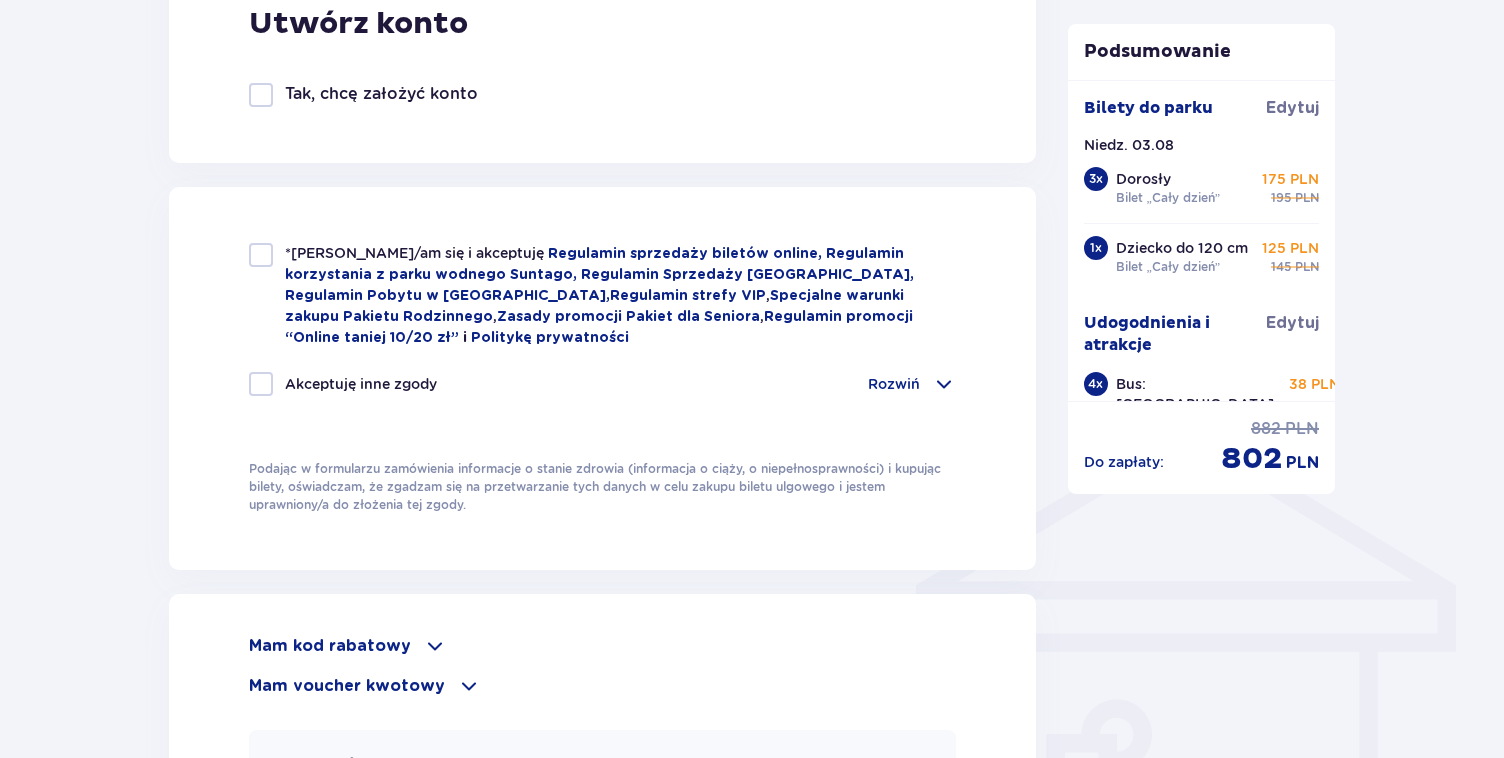 scroll, scrollTop: 1209, scrollLeft: 0, axis: vertical 